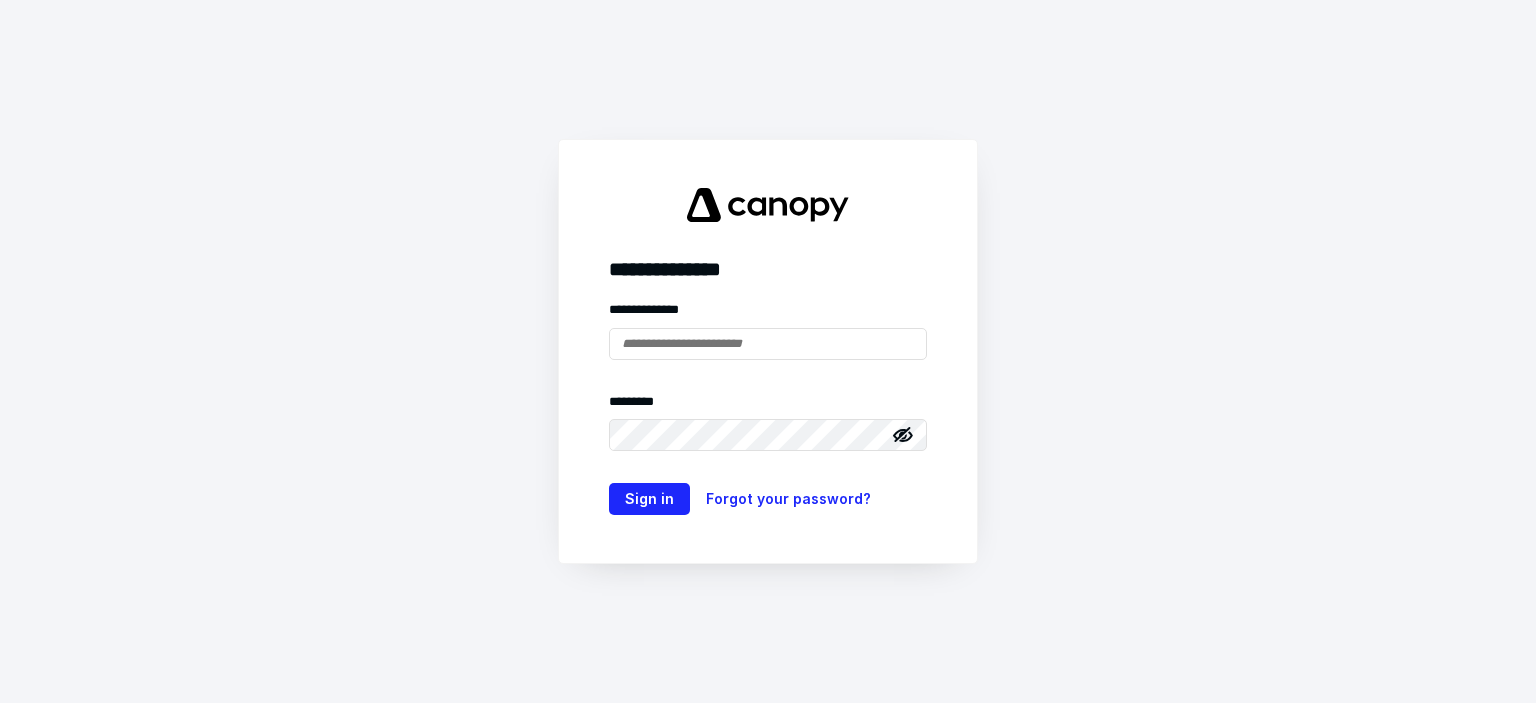 scroll, scrollTop: 0, scrollLeft: 0, axis: both 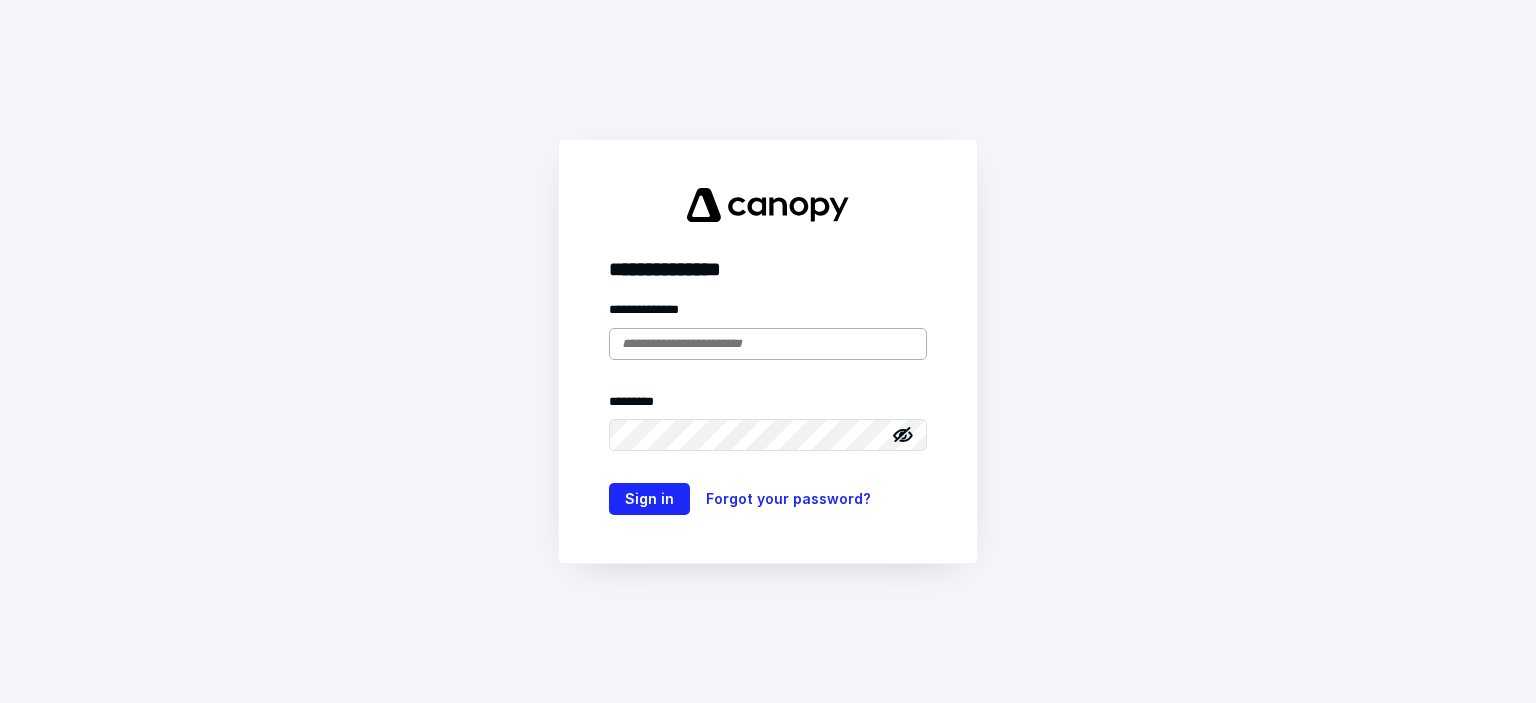 drag, startPoint x: 0, startPoint y: 0, endPoint x: 712, endPoint y: 350, distance: 793.37506 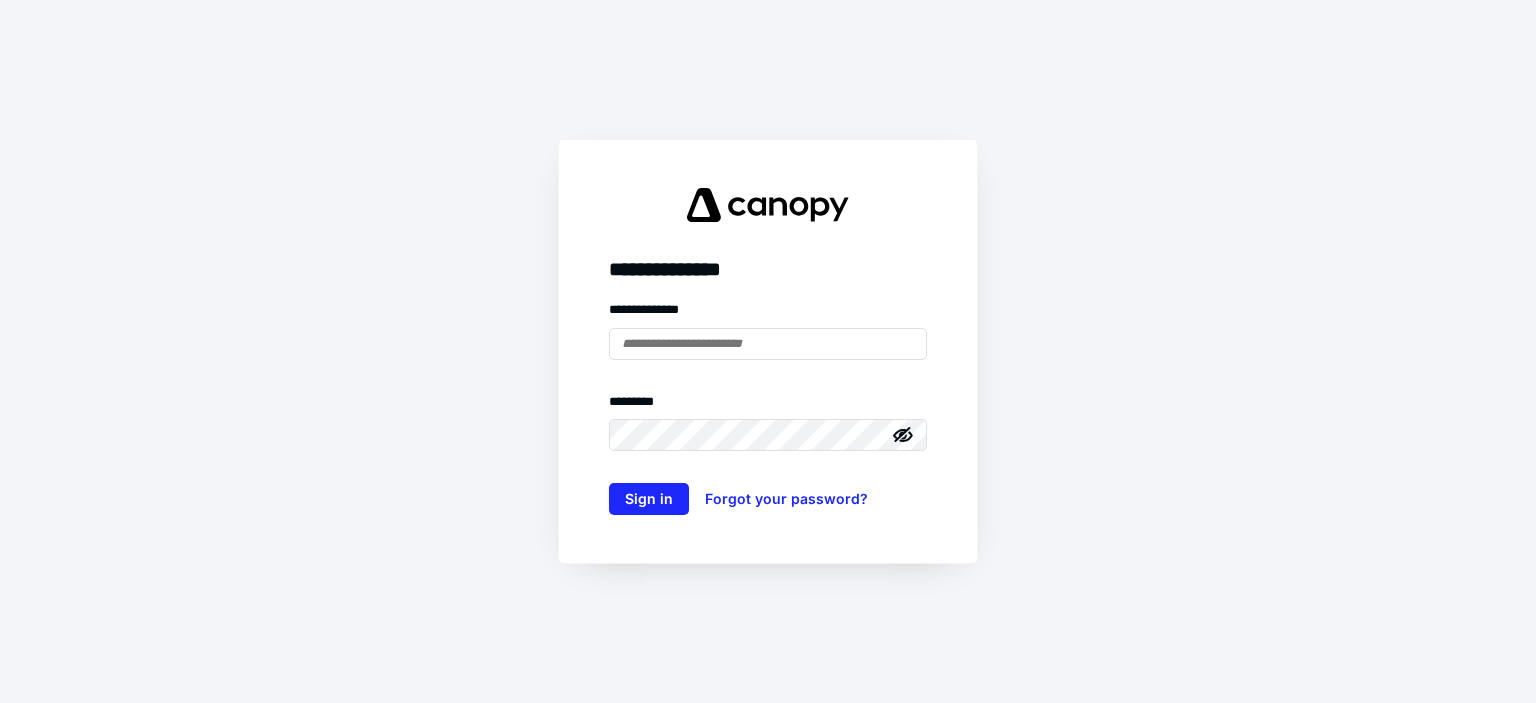 scroll, scrollTop: 0, scrollLeft: 0, axis: both 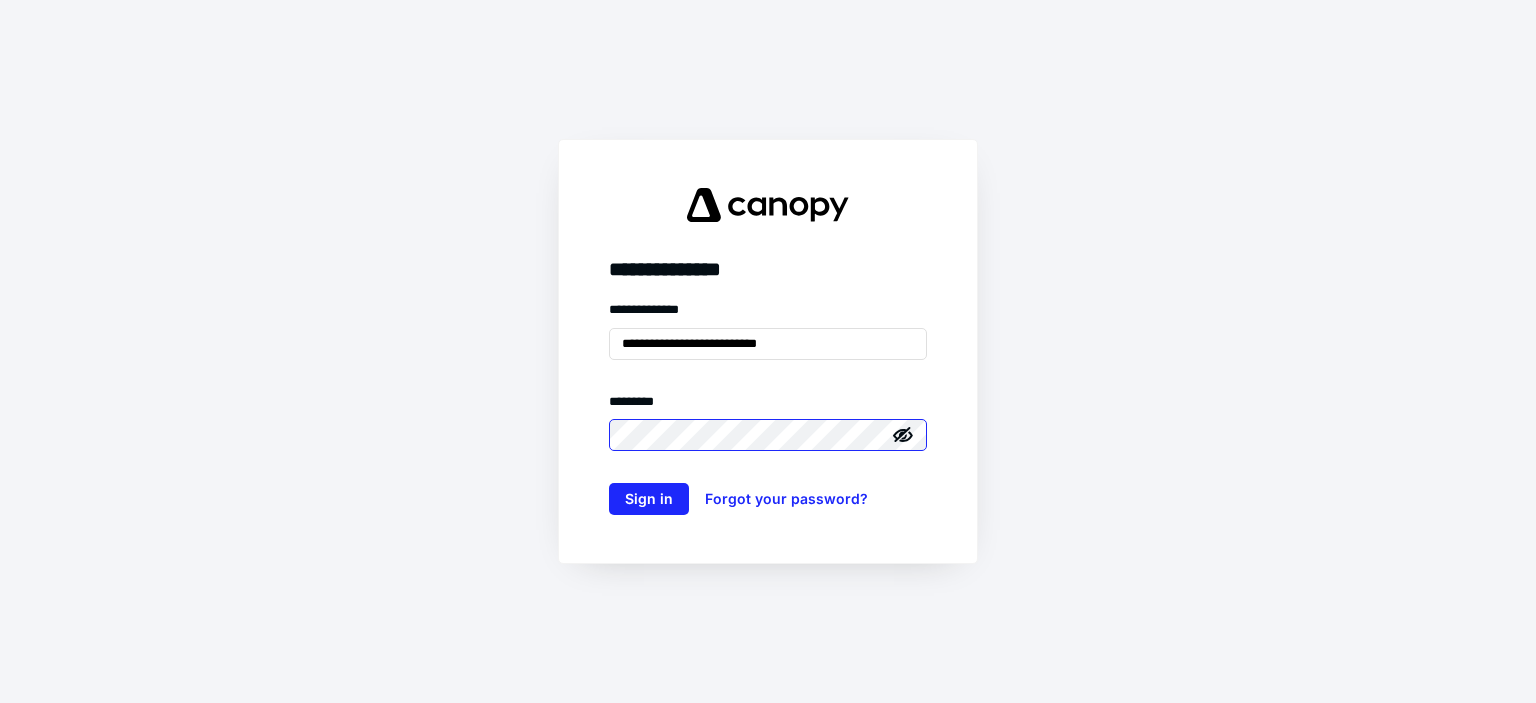 click on "Sign in" at bounding box center [649, 499] 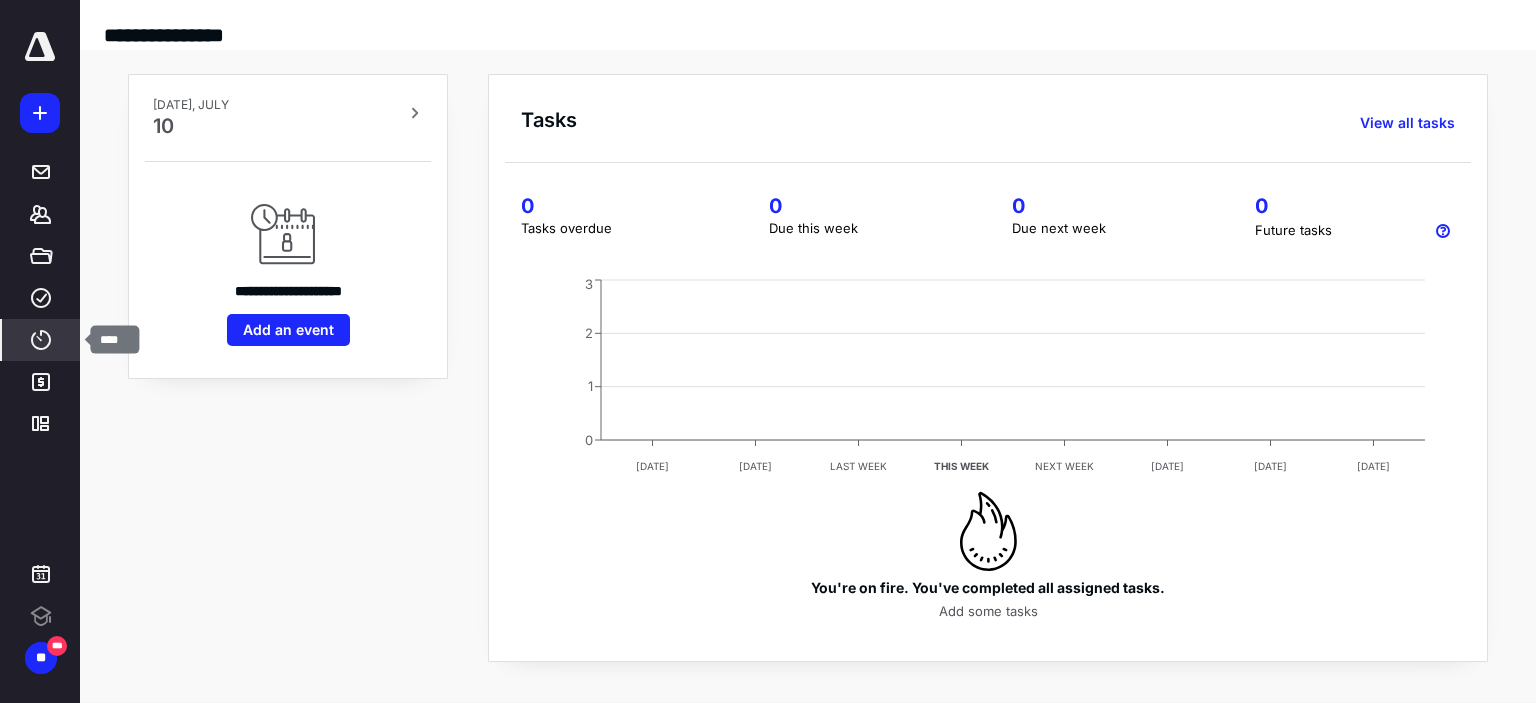 click 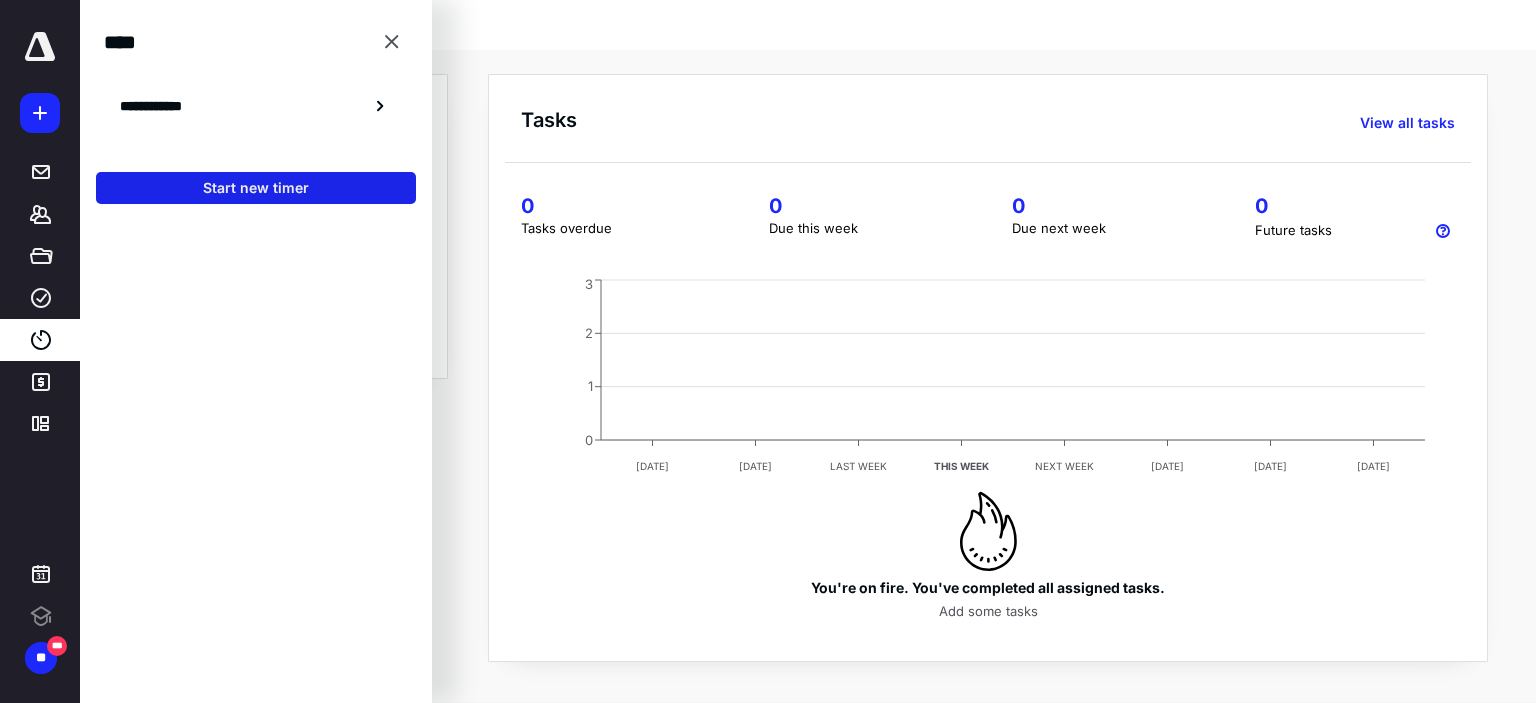 scroll, scrollTop: 0, scrollLeft: 0, axis: both 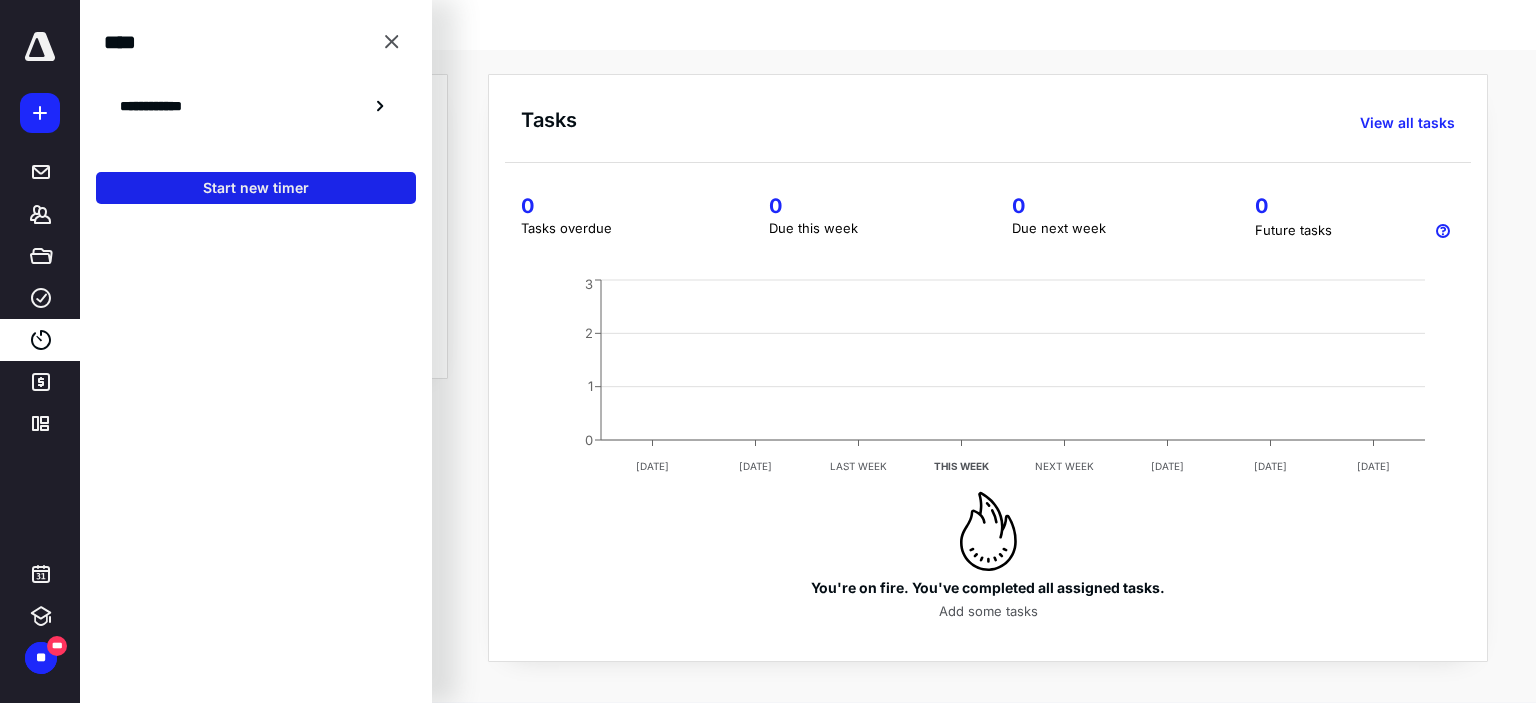 click on "Start new timer" at bounding box center (256, 188) 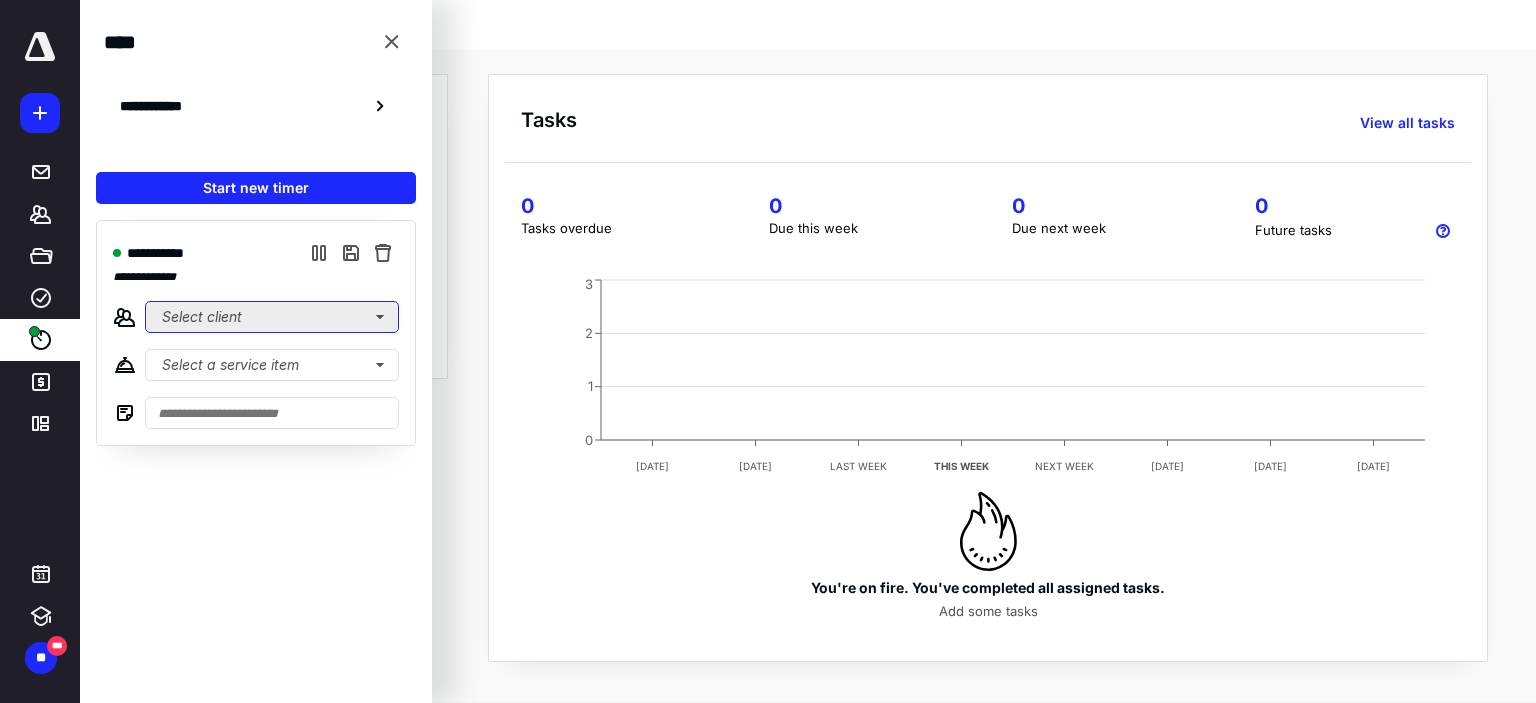 click on "Select client" at bounding box center [272, 317] 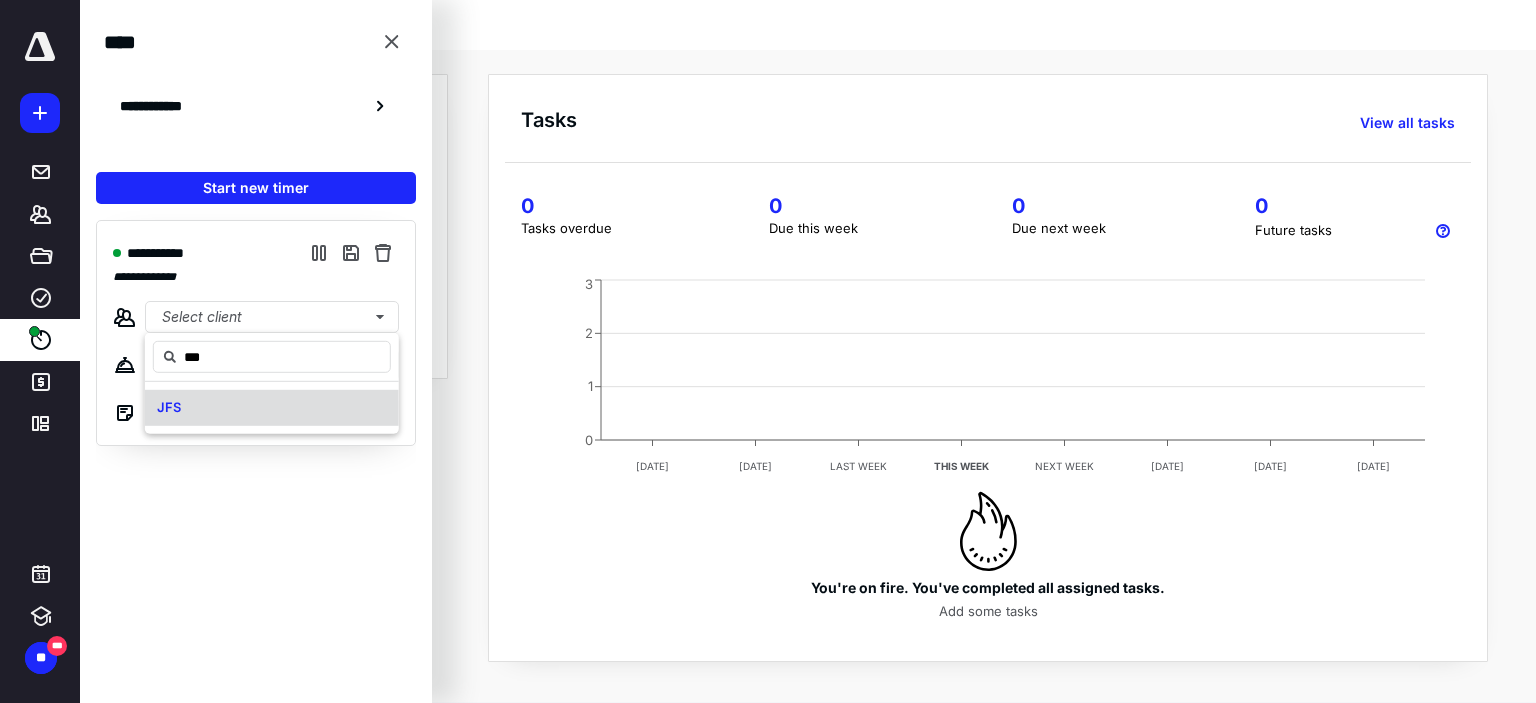 click on "JFS" at bounding box center (272, 408) 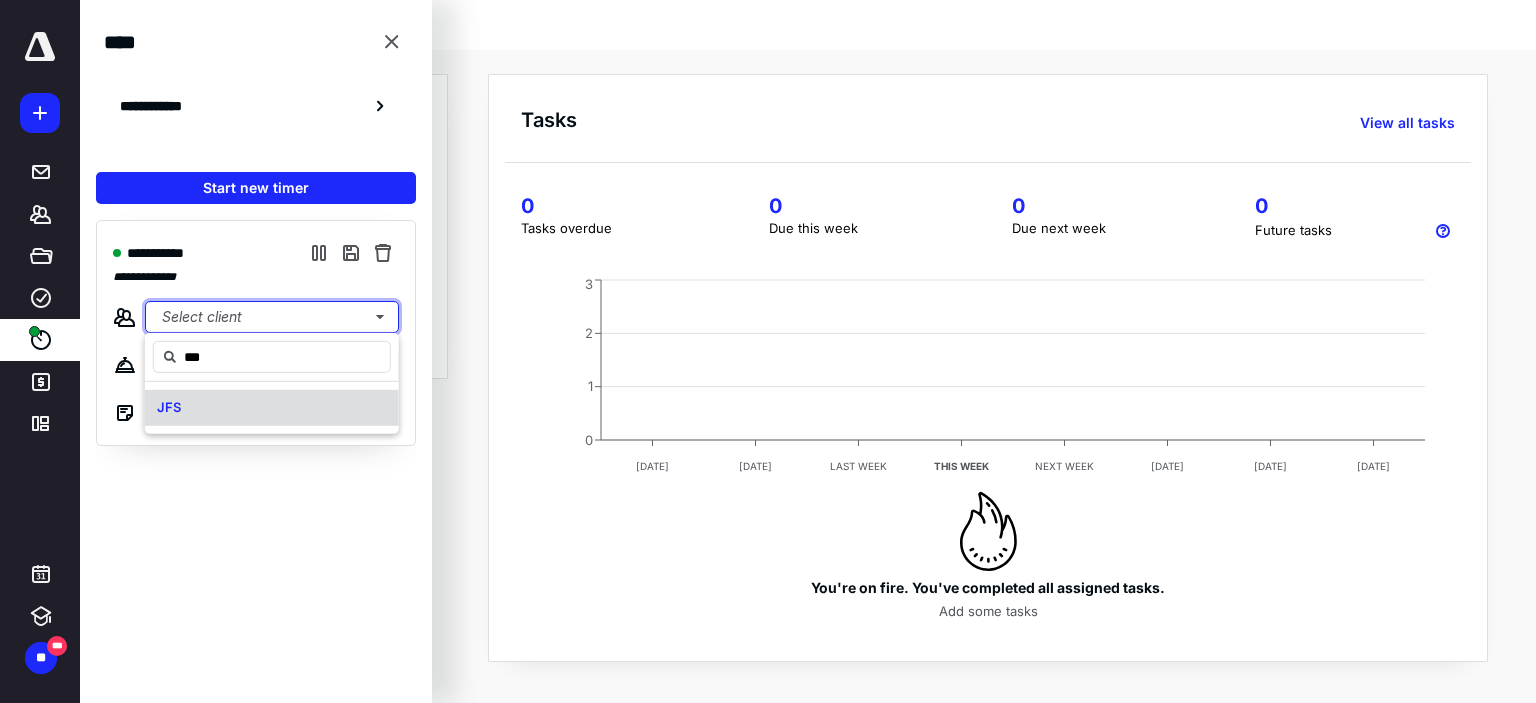 type 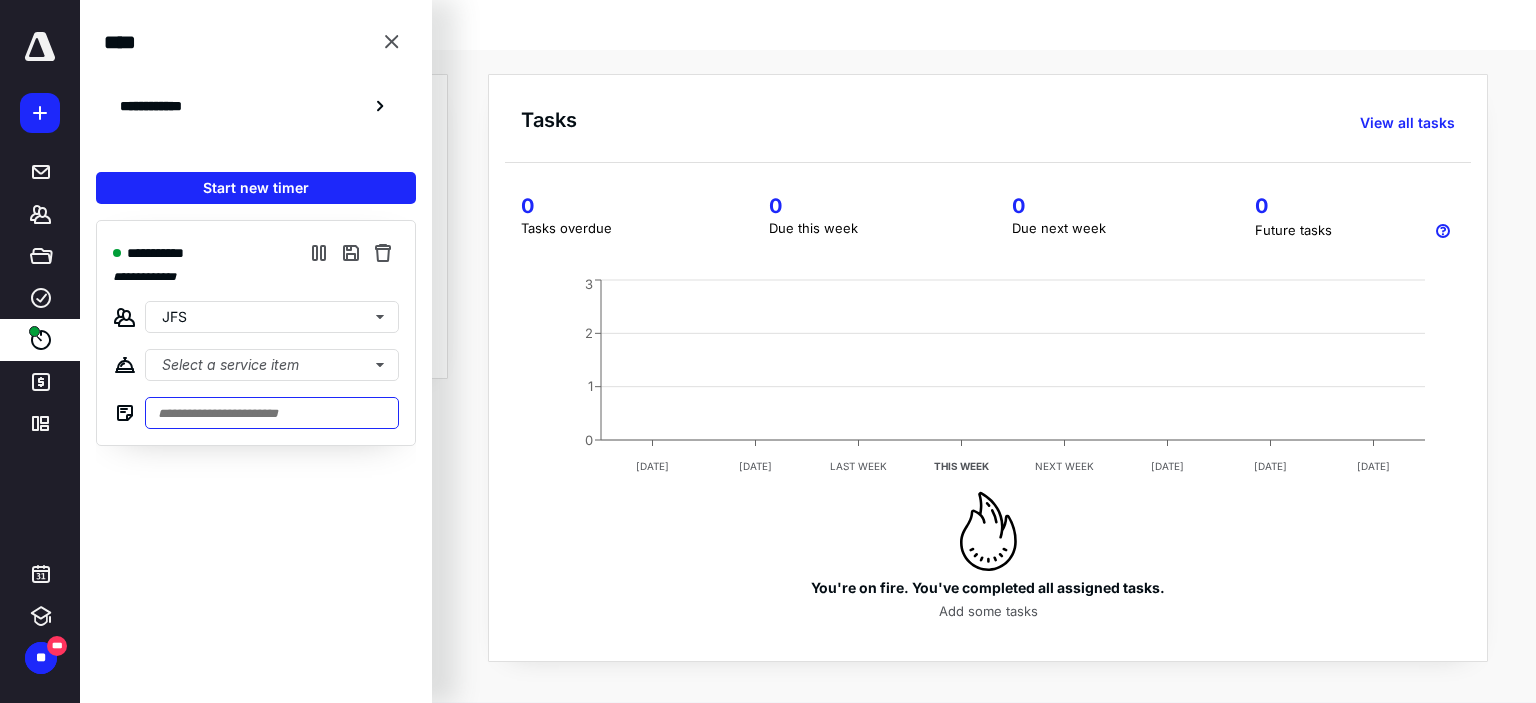 click at bounding box center (272, 413) 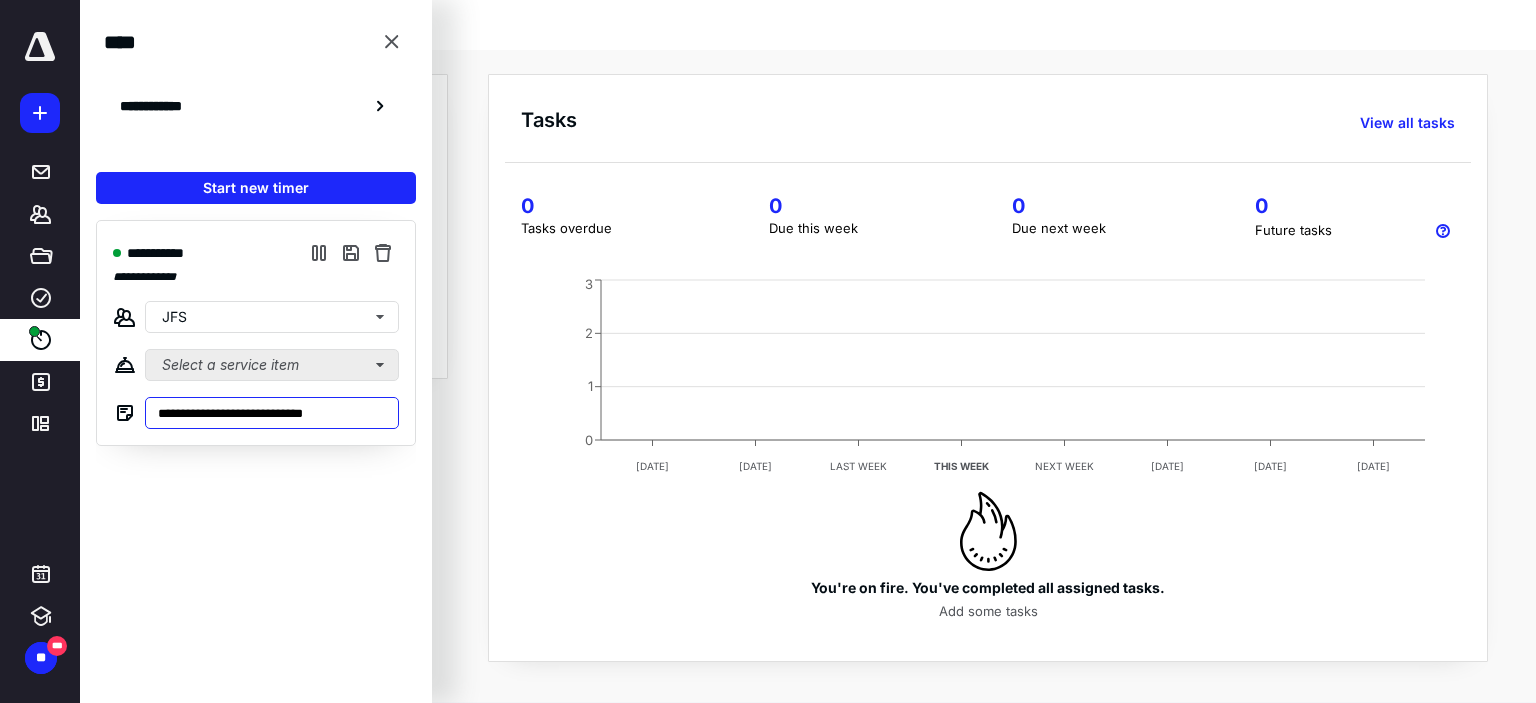 type on "**********" 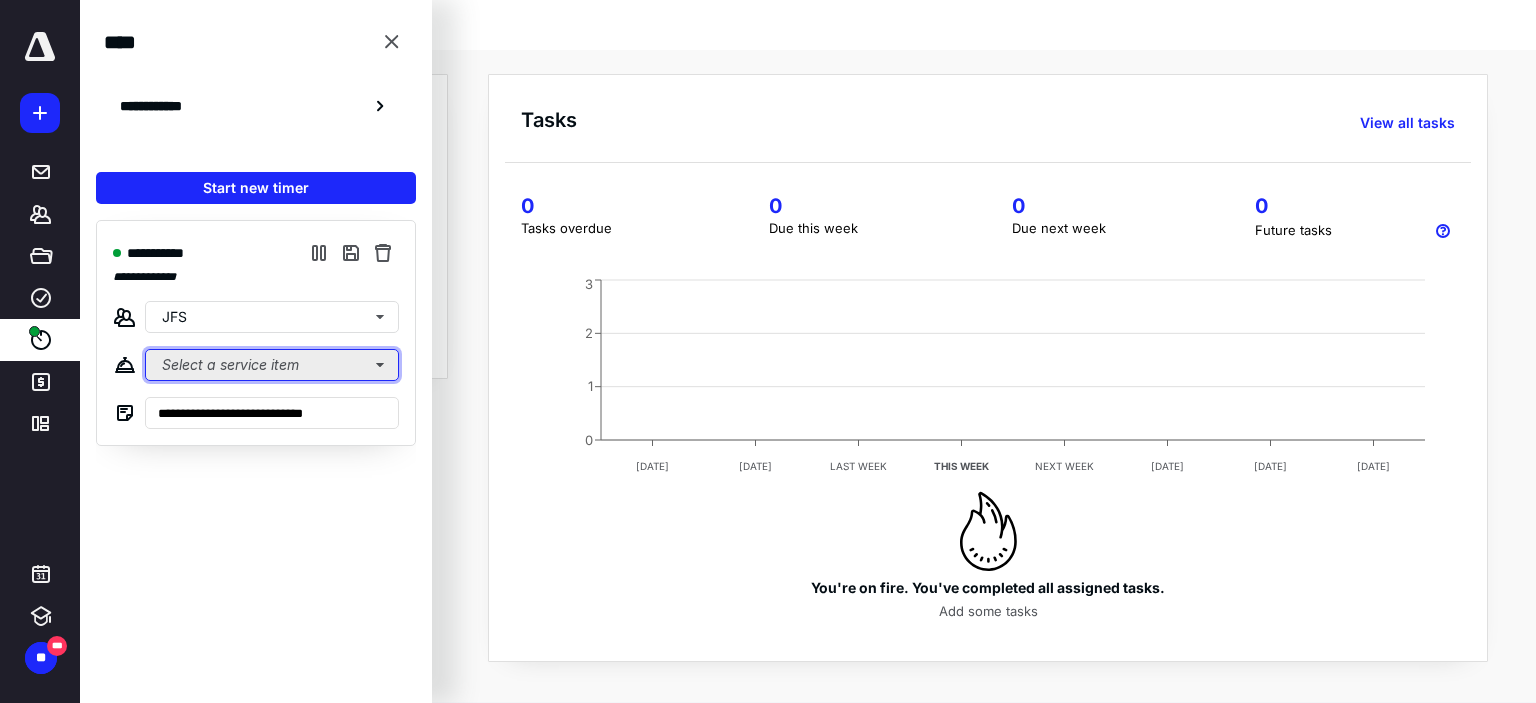 click on "Select a service item" at bounding box center [272, 365] 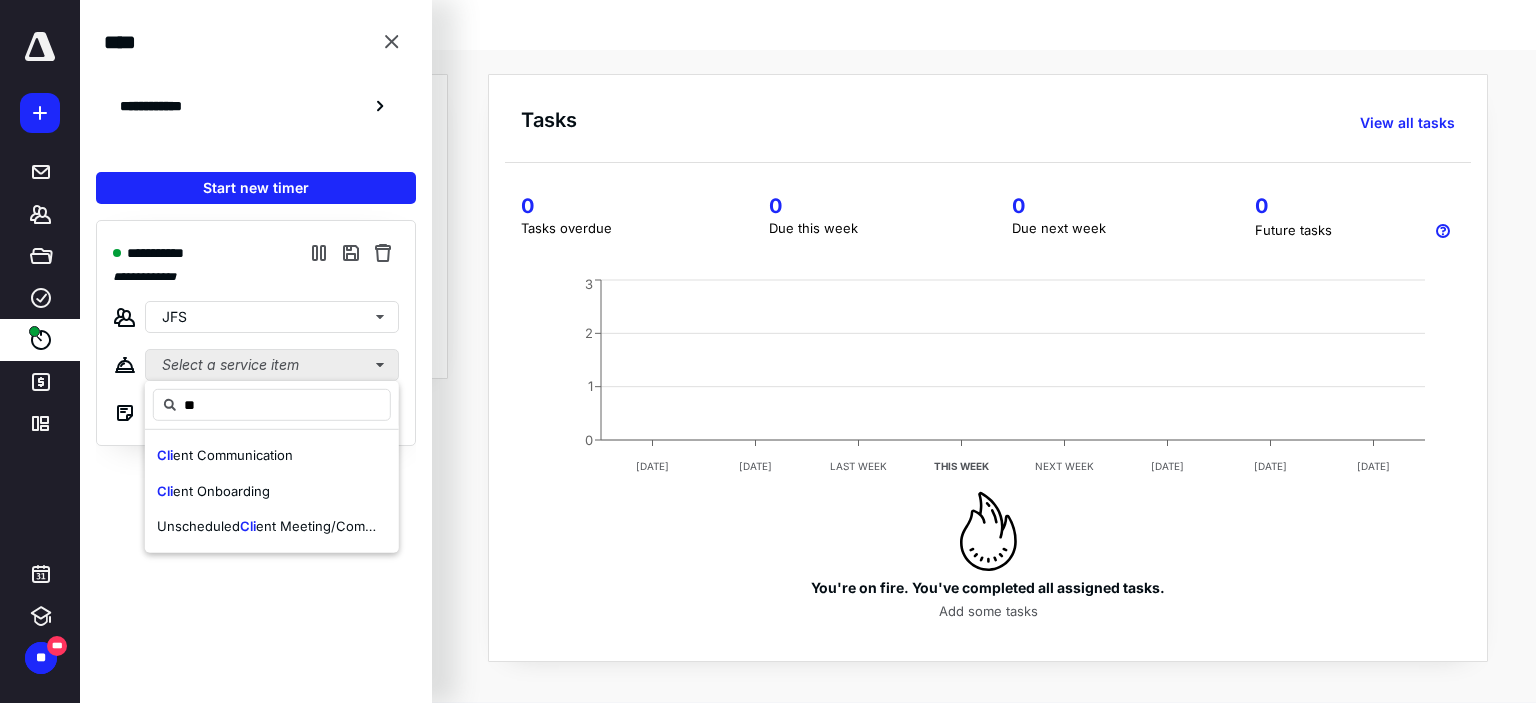 type on "*" 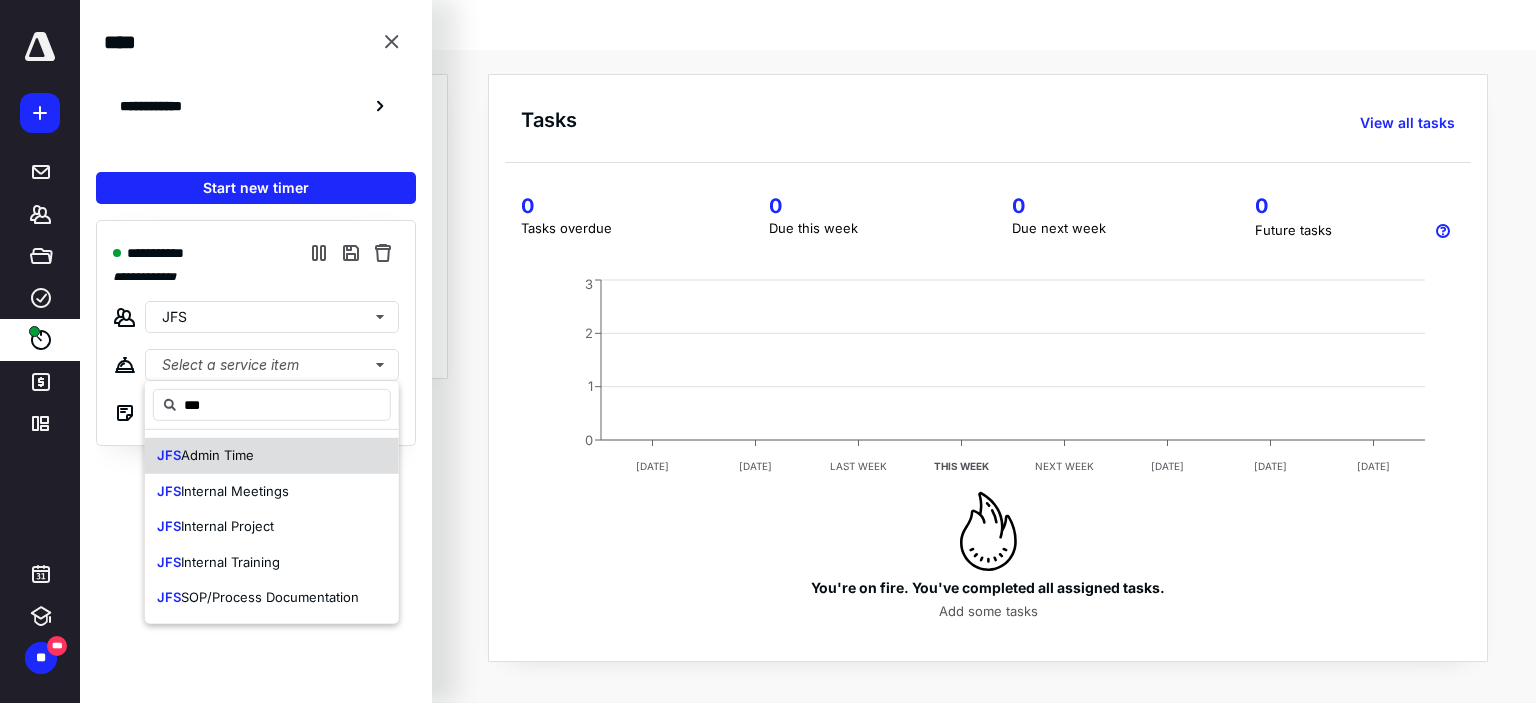 click on "JFS  Admin Time" at bounding box center [272, 456] 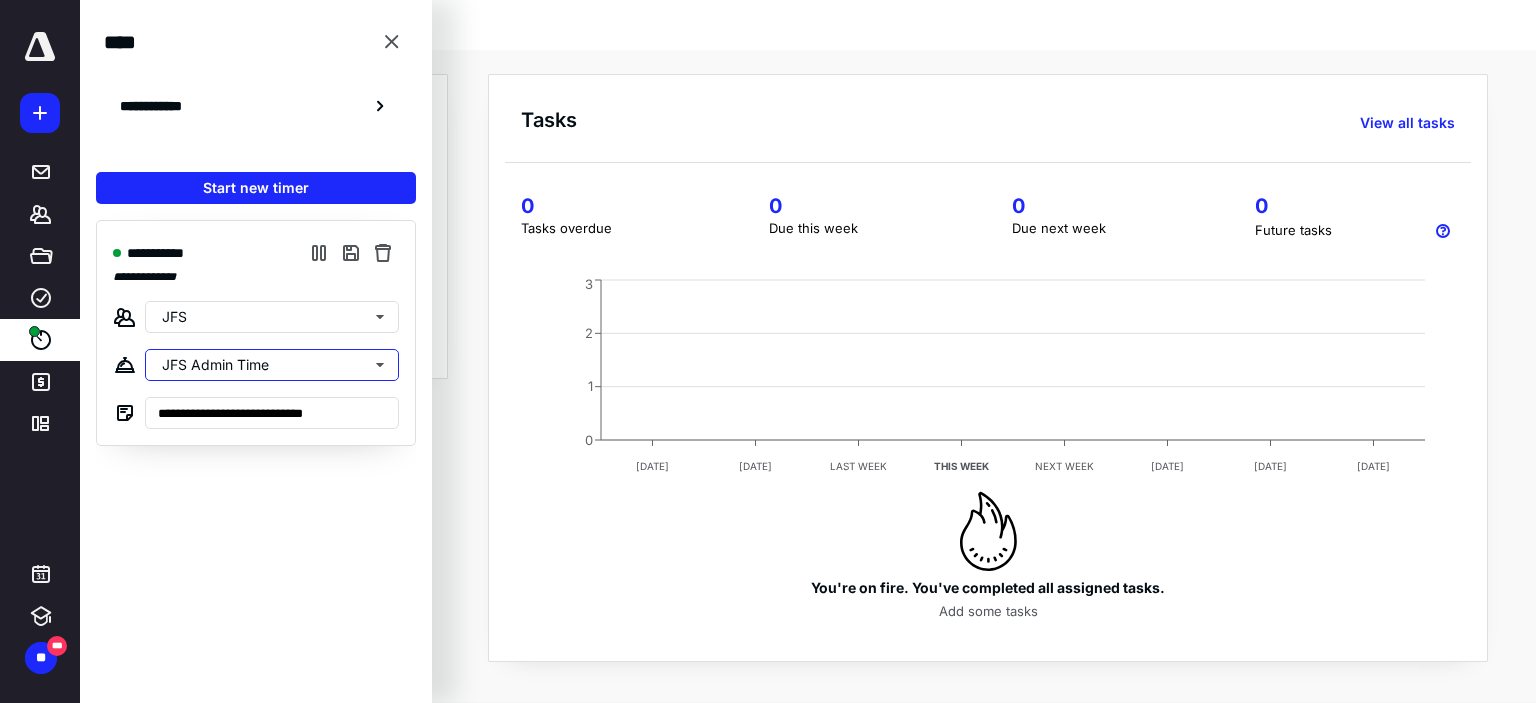 type 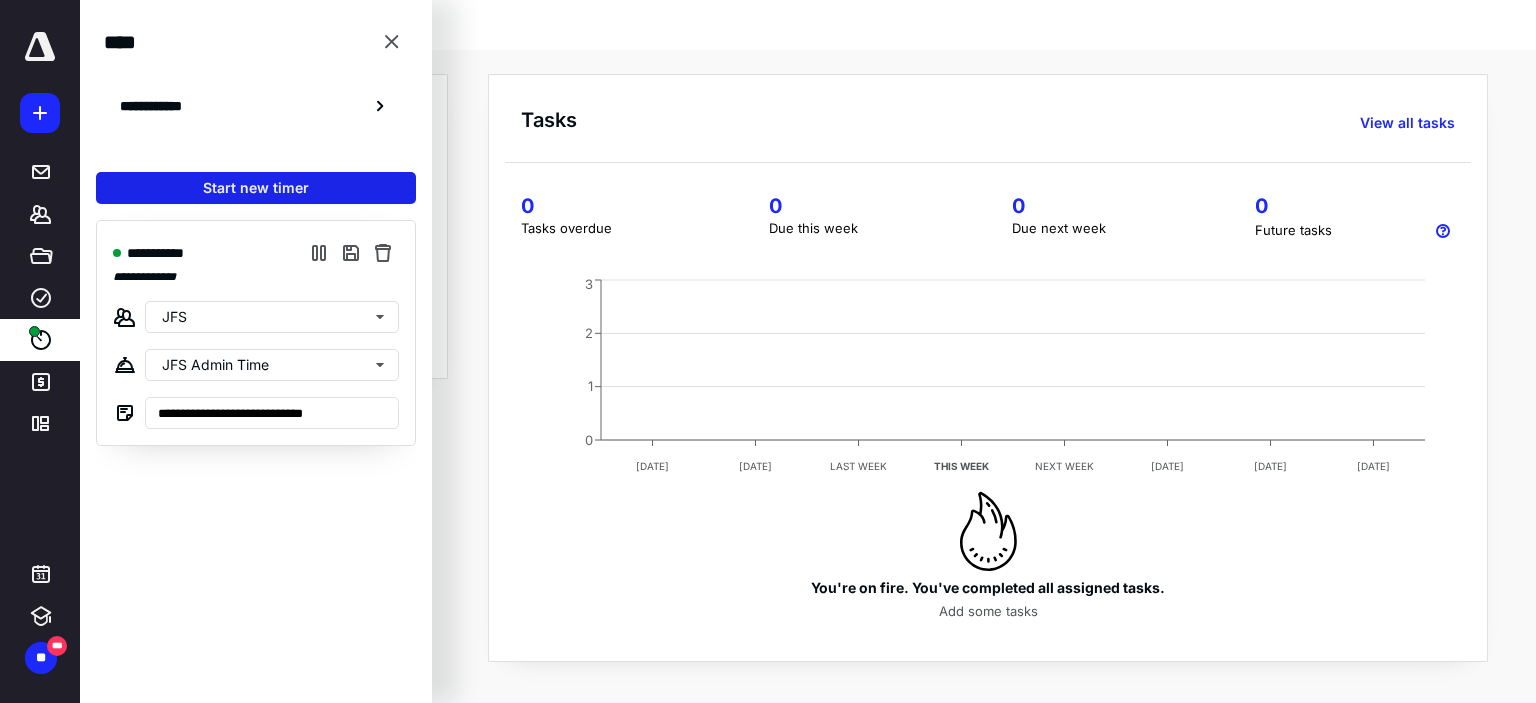 click on "Start new timer" at bounding box center (256, 188) 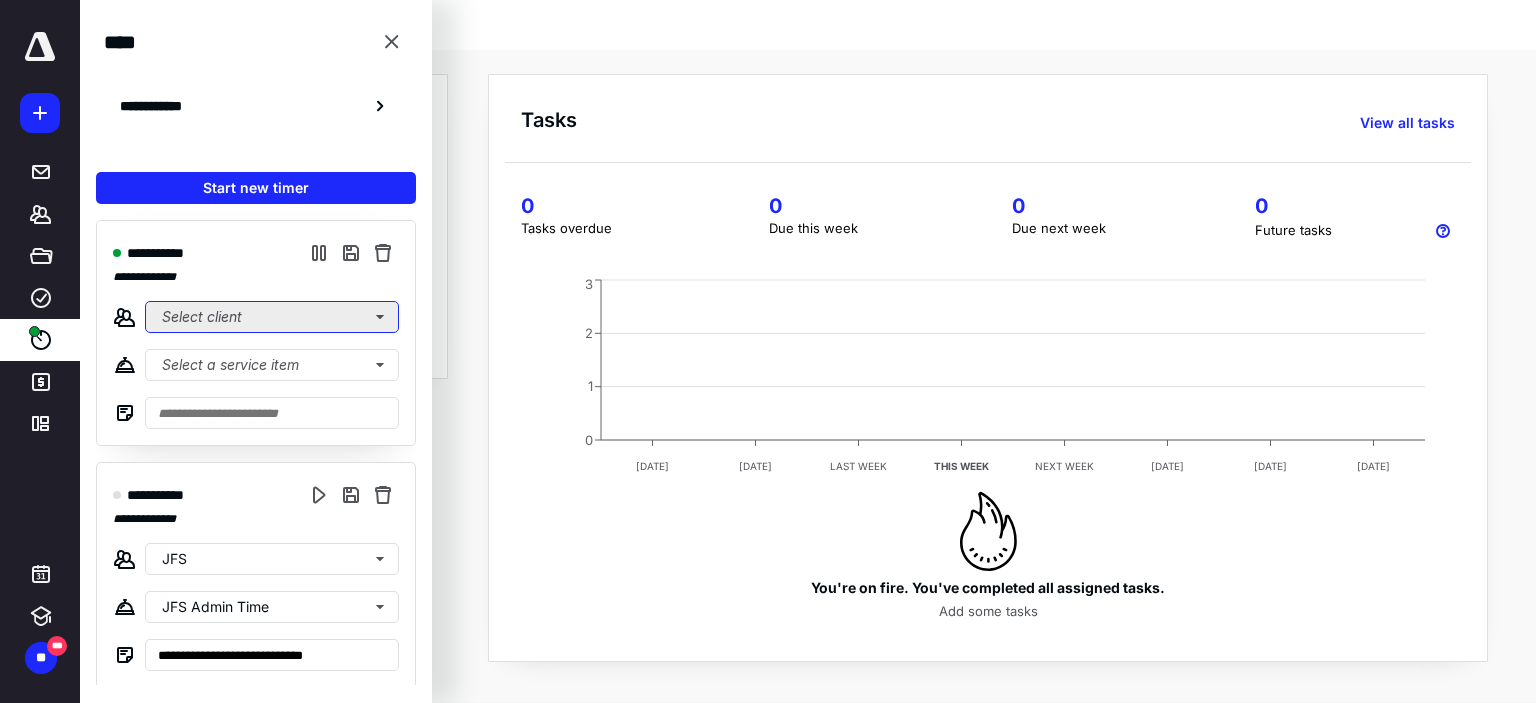 click on "Select client" at bounding box center [272, 317] 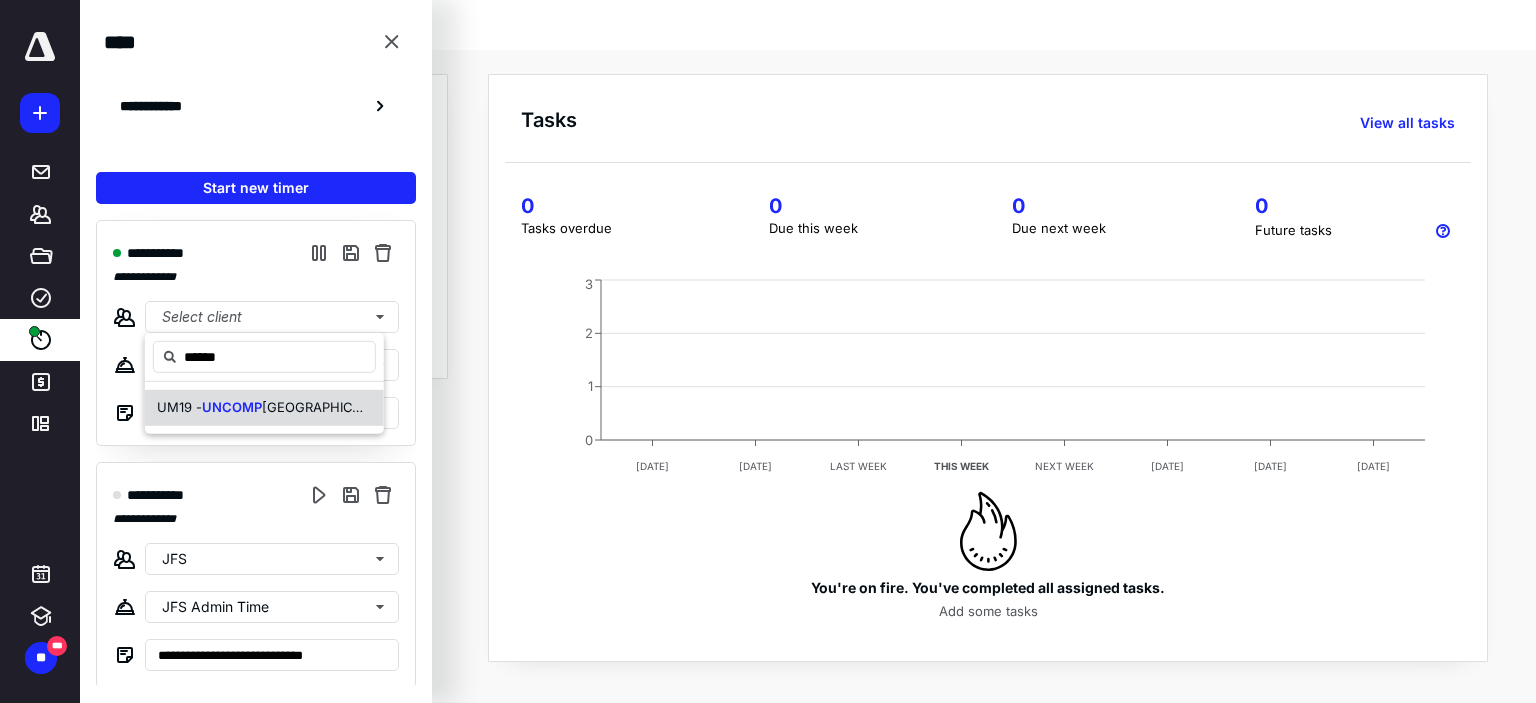 click on "UM19 -  UNCOMP [GEOGRAPHIC_DATA]" at bounding box center (264, 408) 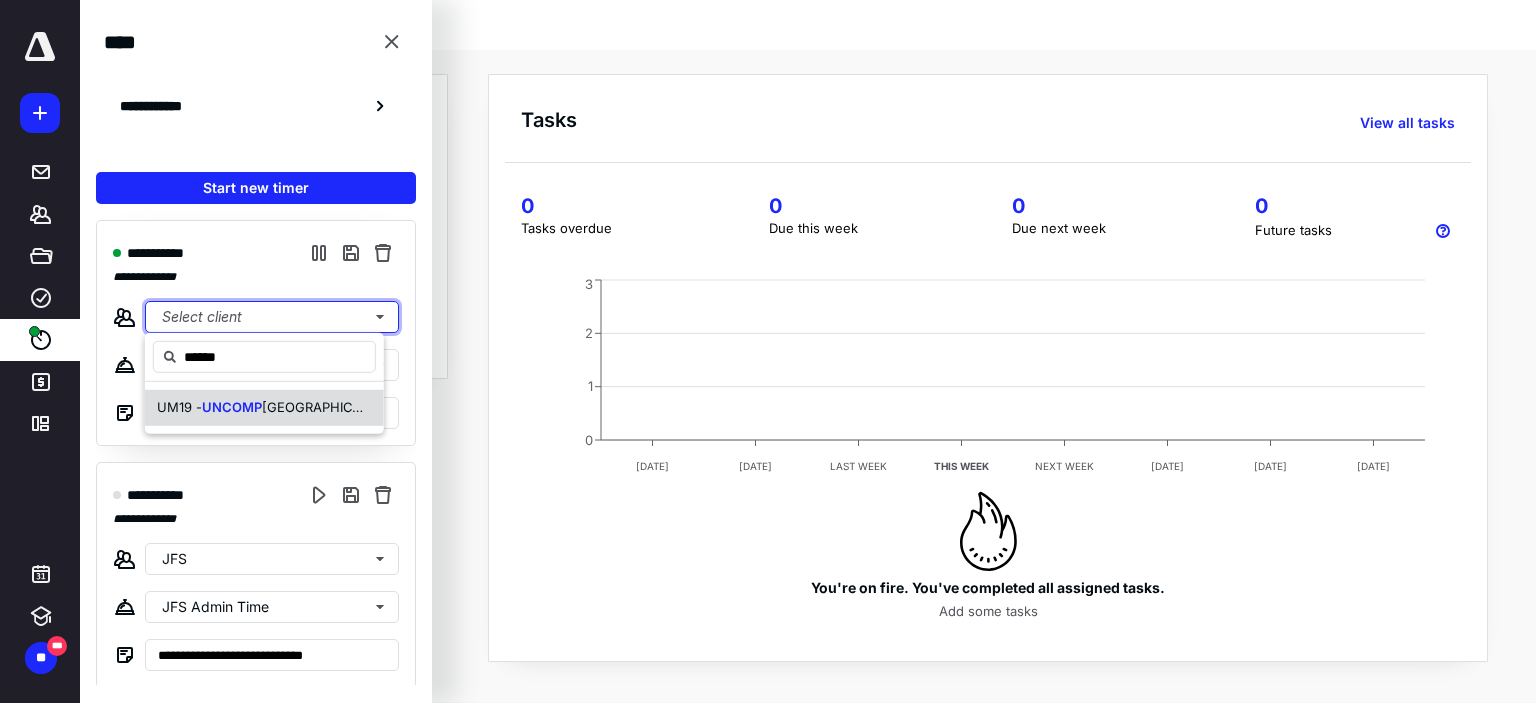 type 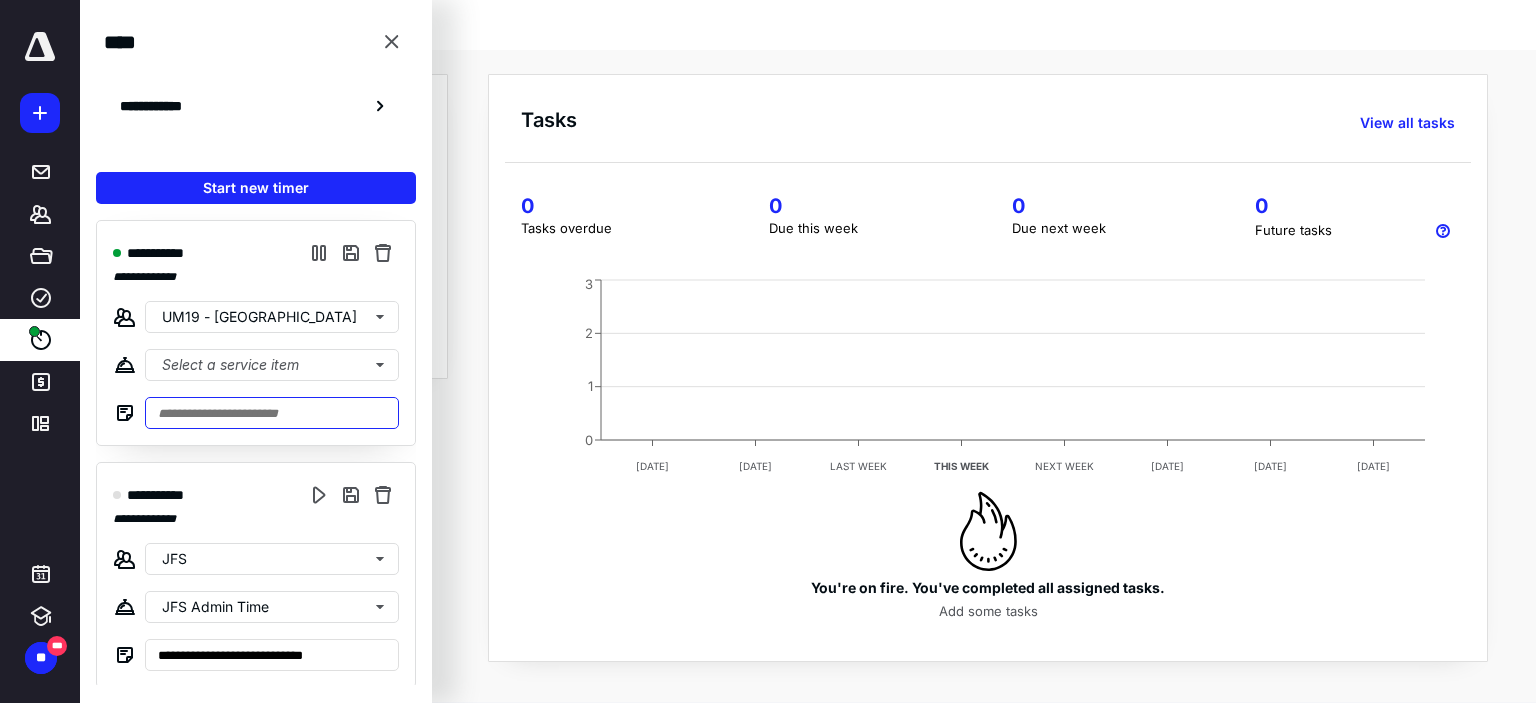 click at bounding box center [272, 413] 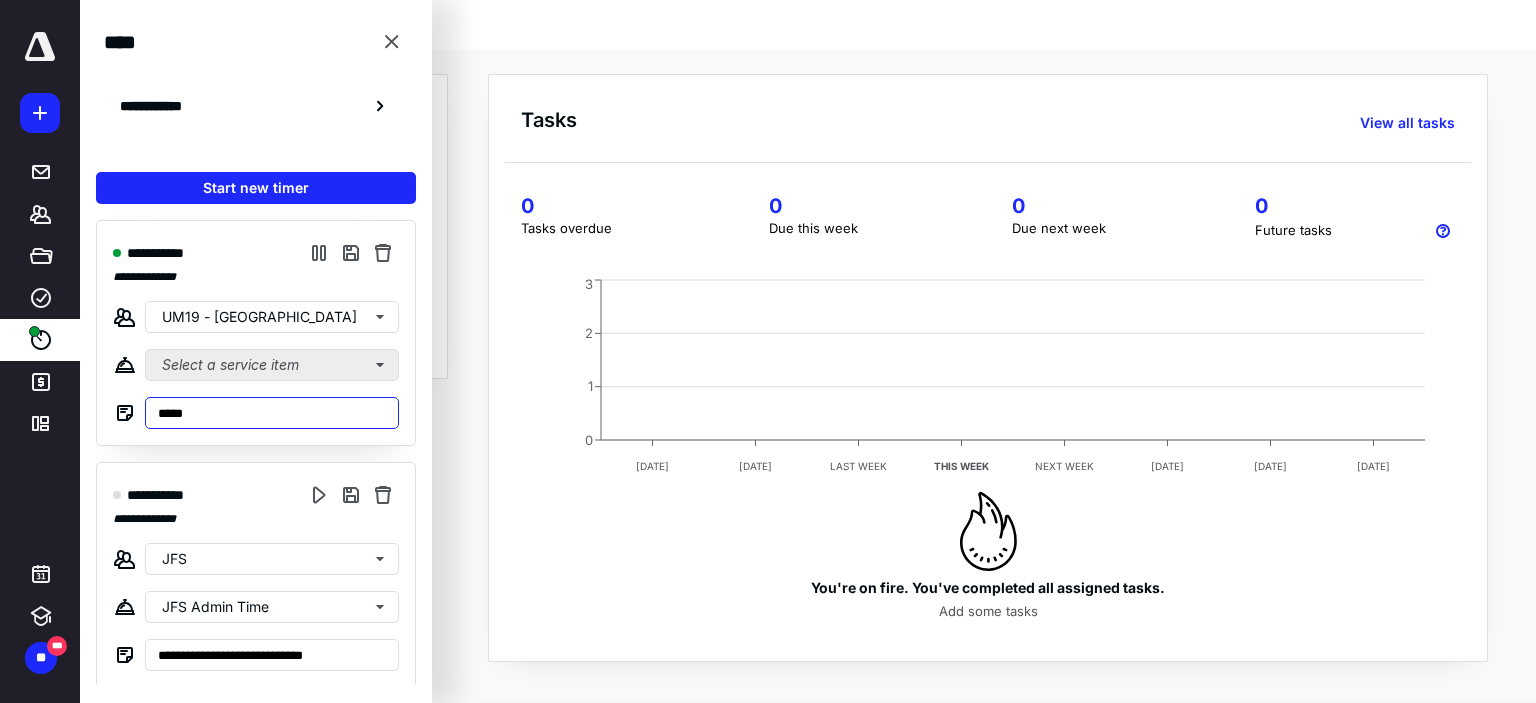 type on "*****" 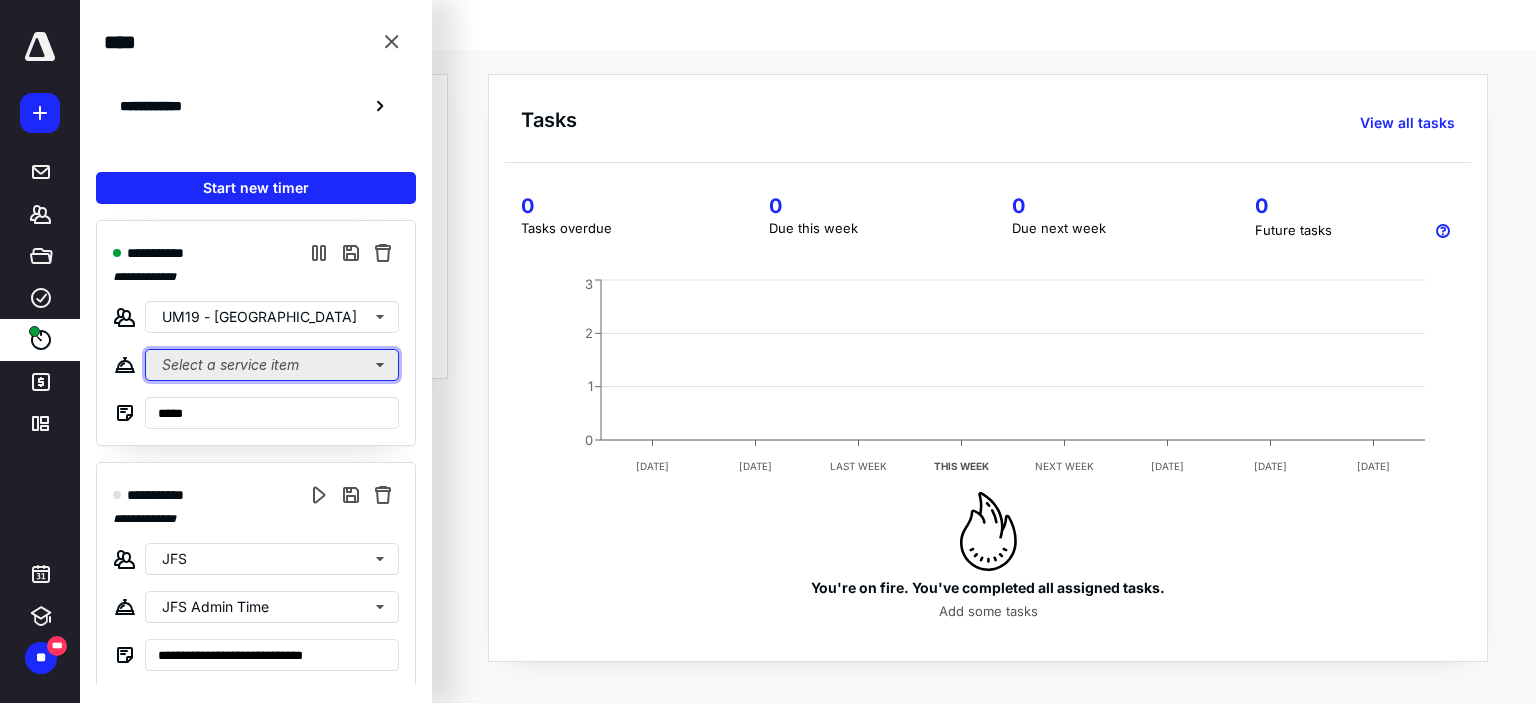 click on "Select a service item" at bounding box center (272, 365) 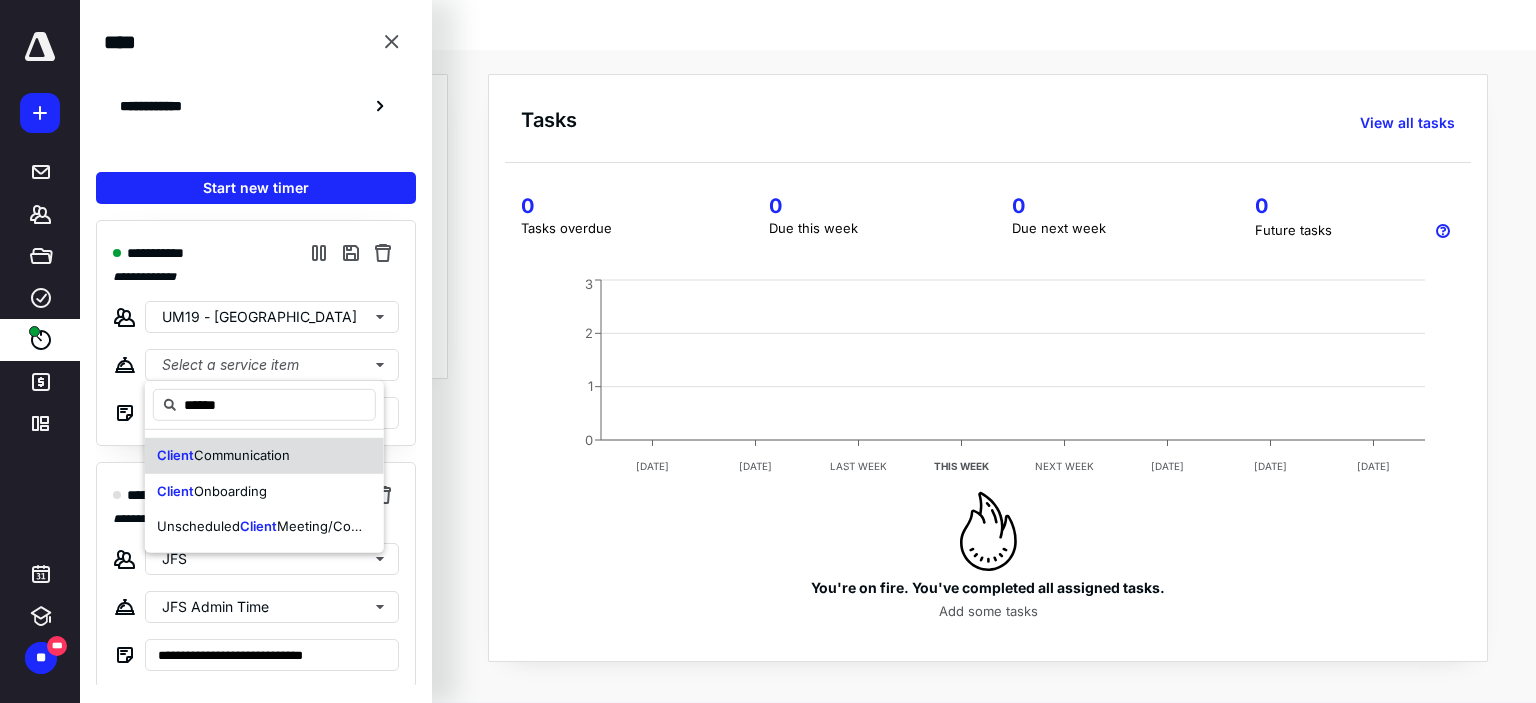 click on "Communication" at bounding box center [242, 455] 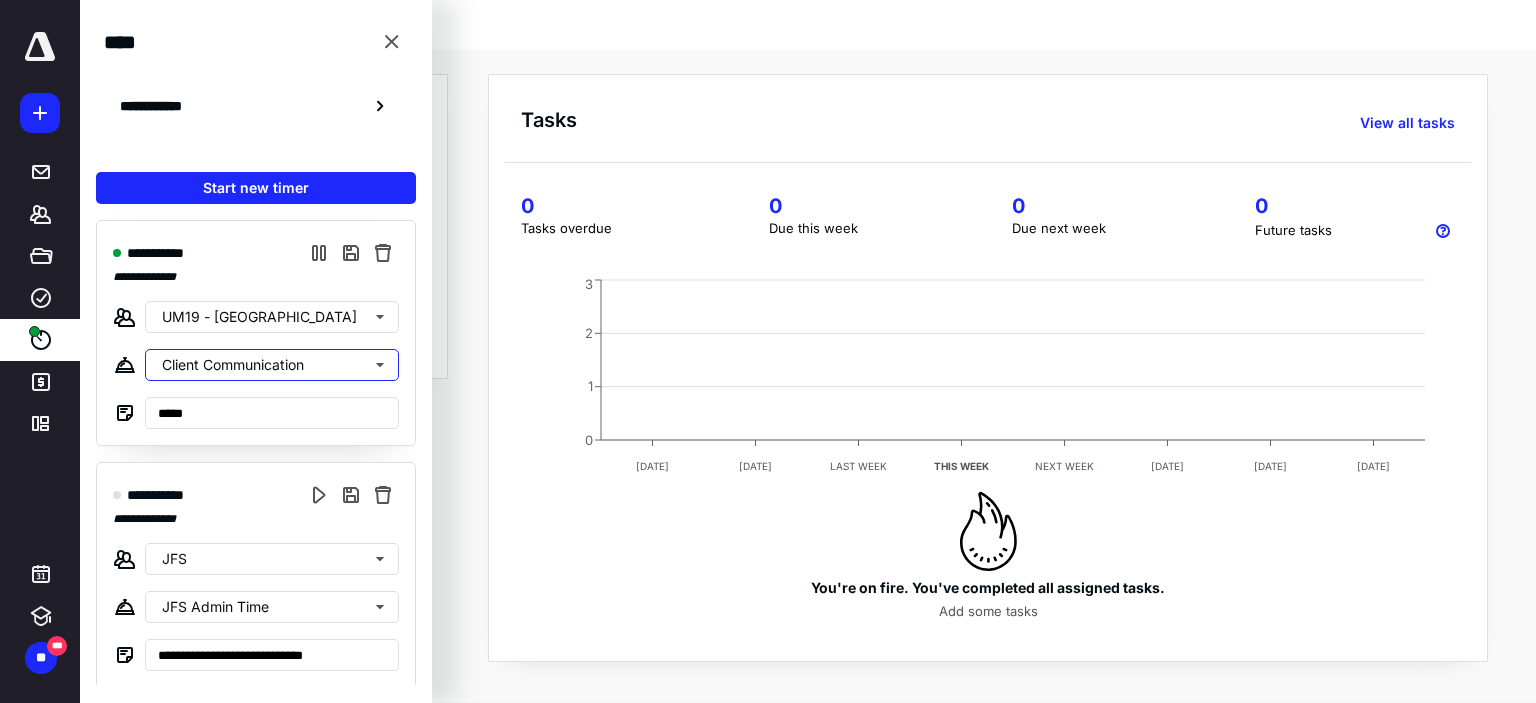 type 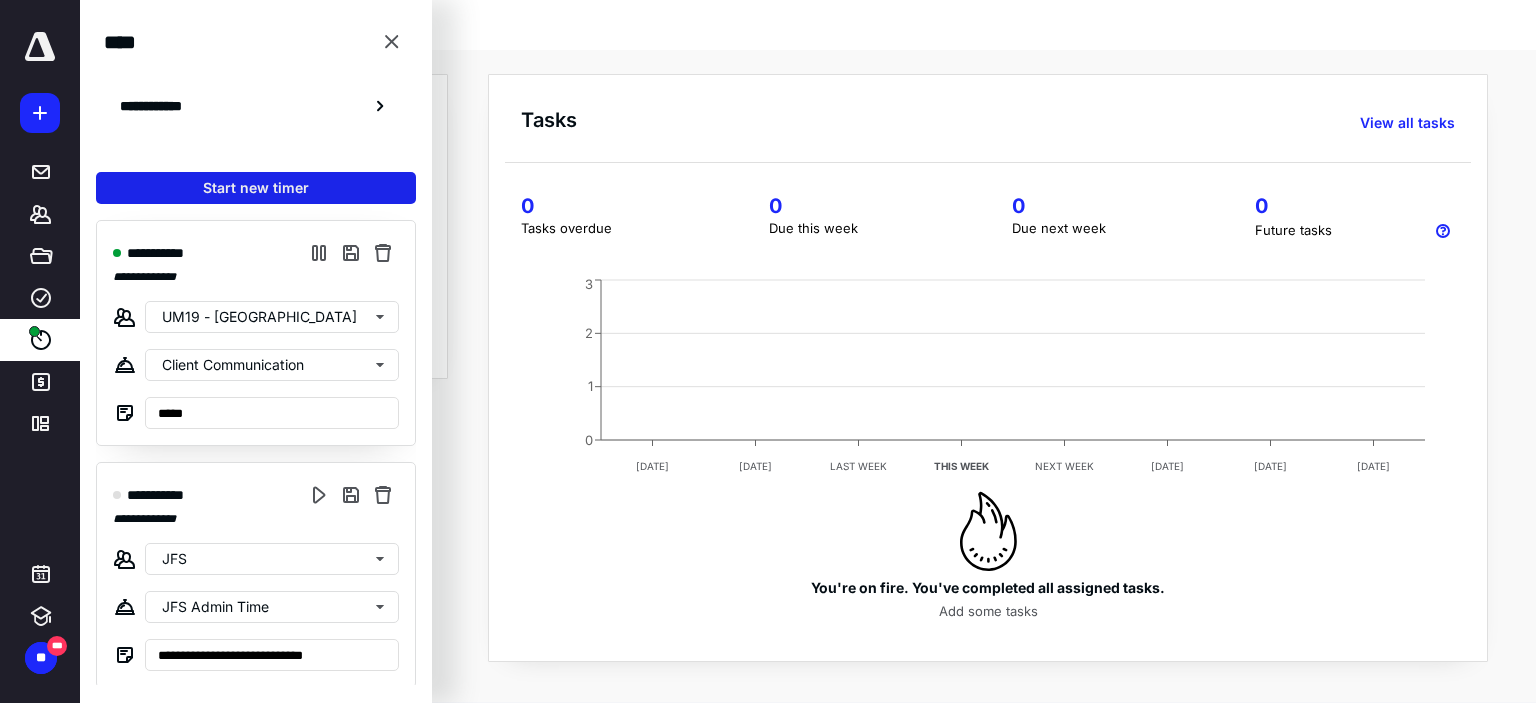 click on "Start new timer" at bounding box center [256, 188] 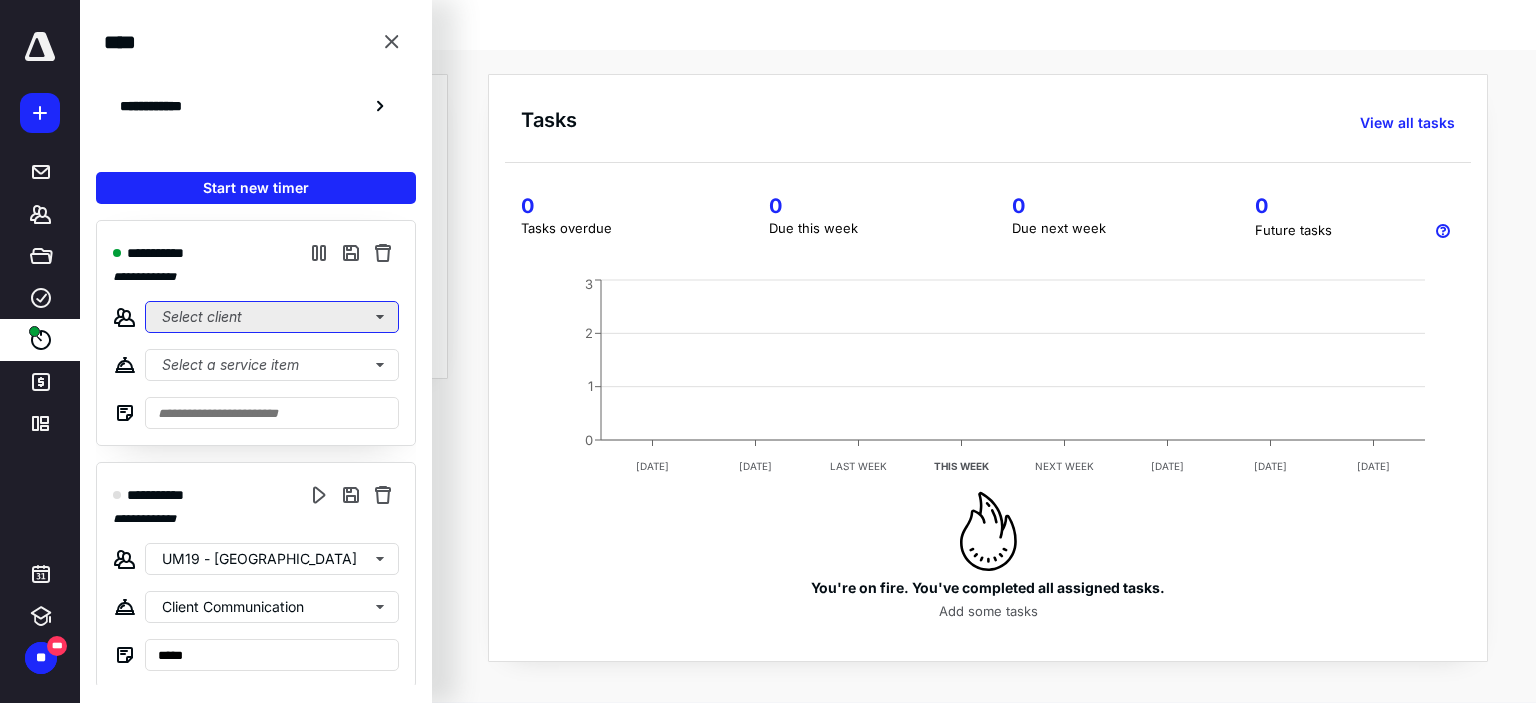 click on "Select client" at bounding box center (272, 317) 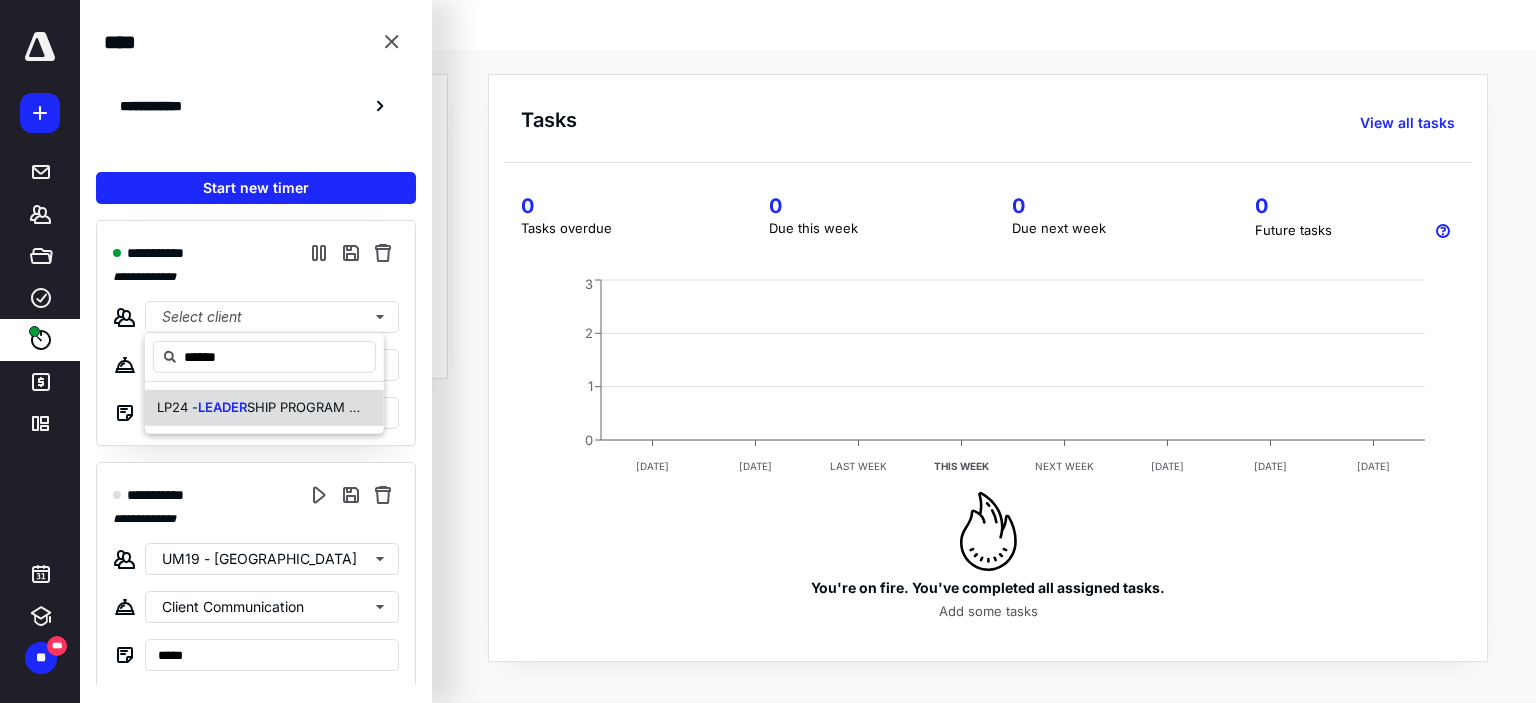 click on "LEADER" at bounding box center [222, 407] 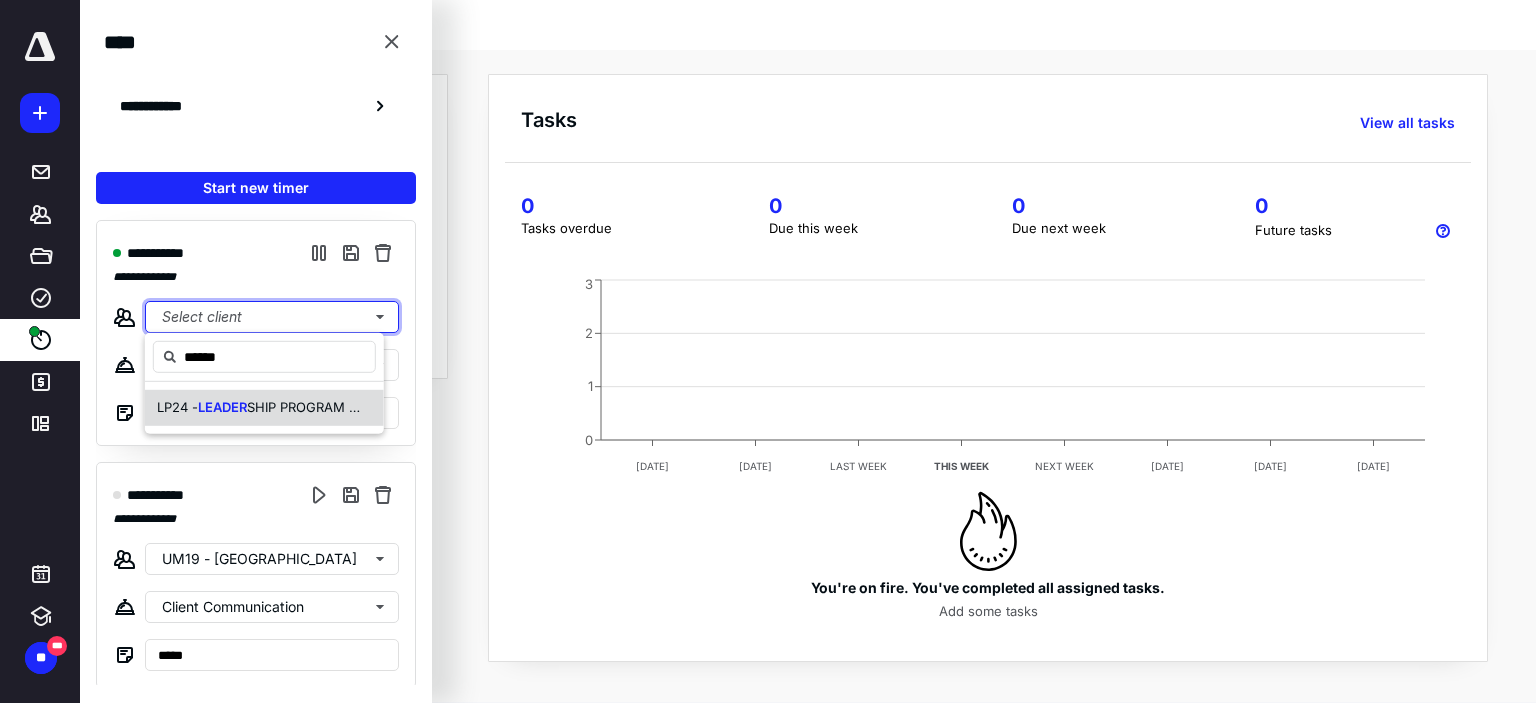 type 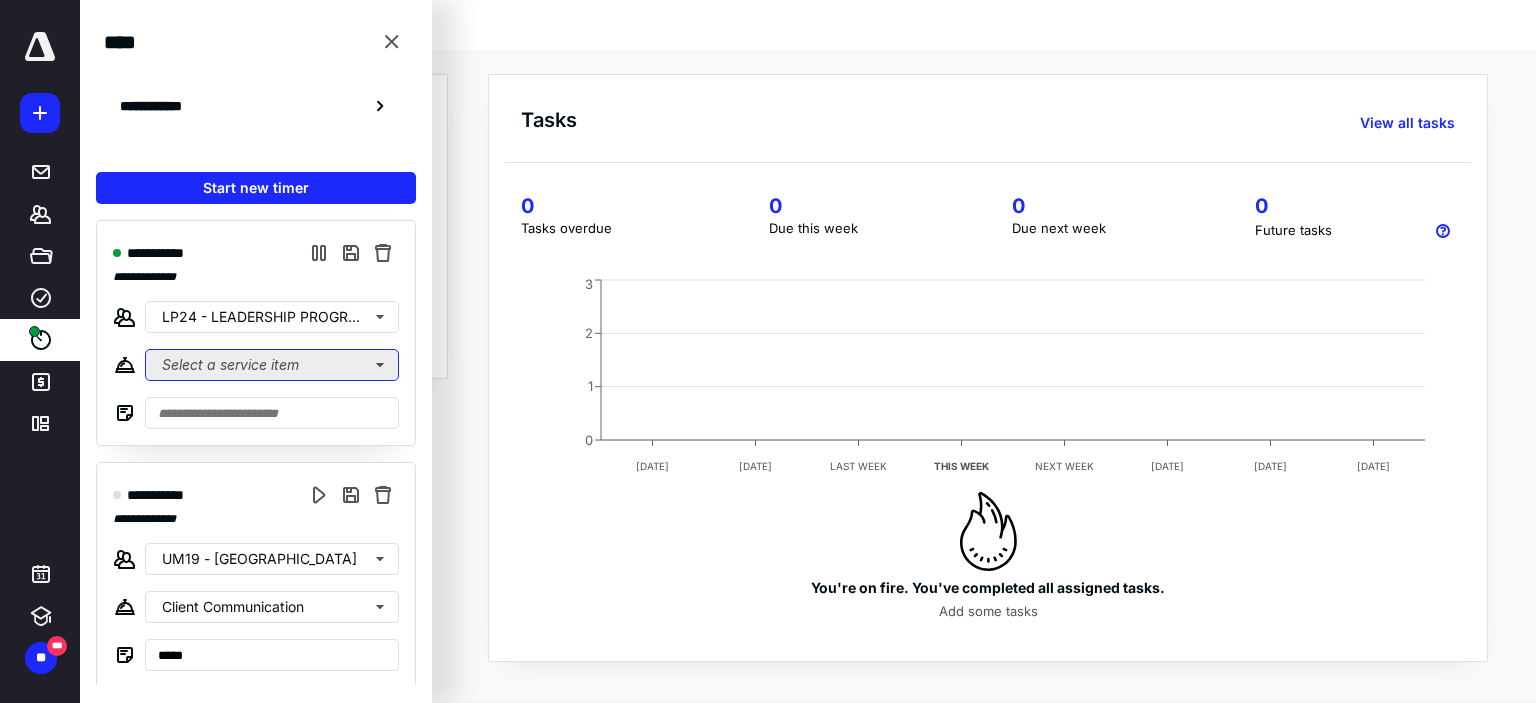 click on "Select a service item" at bounding box center [272, 365] 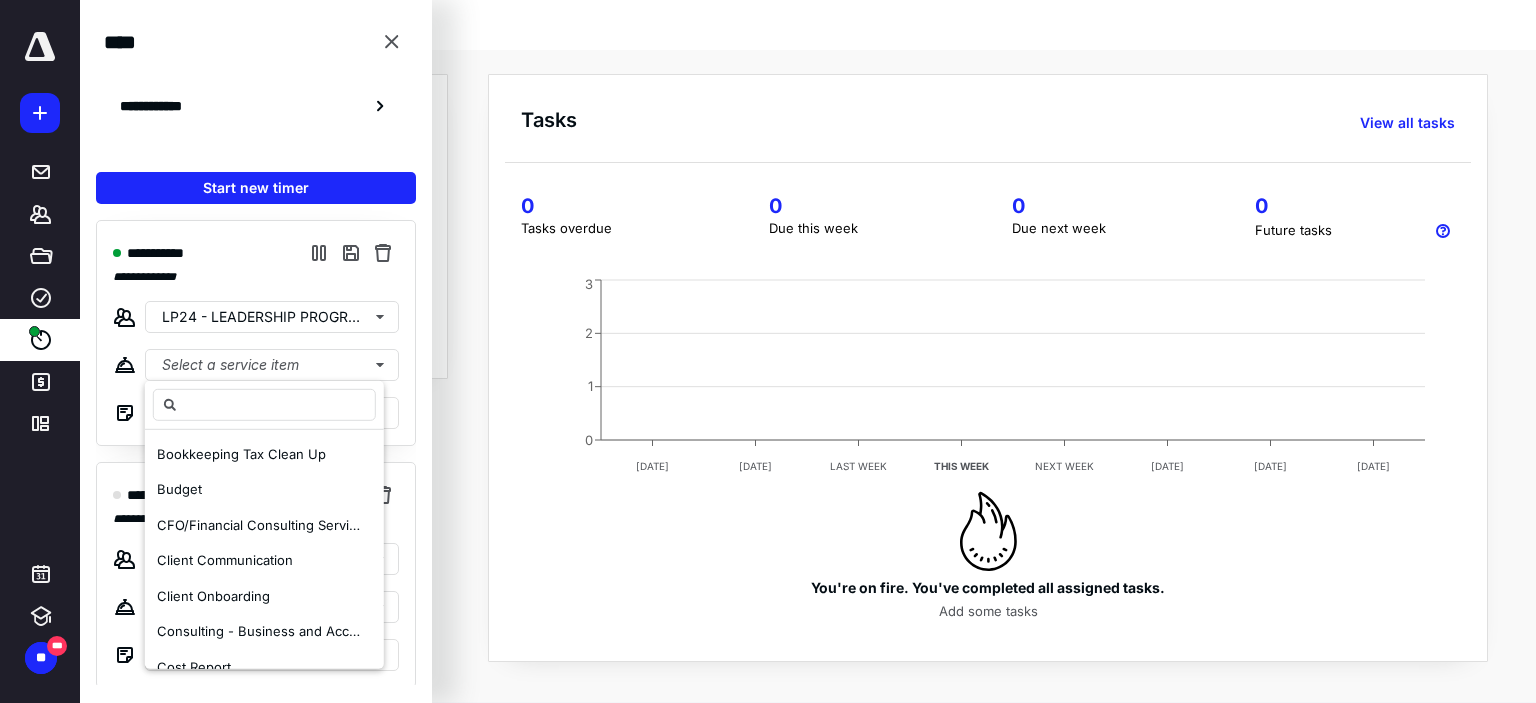 scroll, scrollTop: 255, scrollLeft: 0, axis: vertical 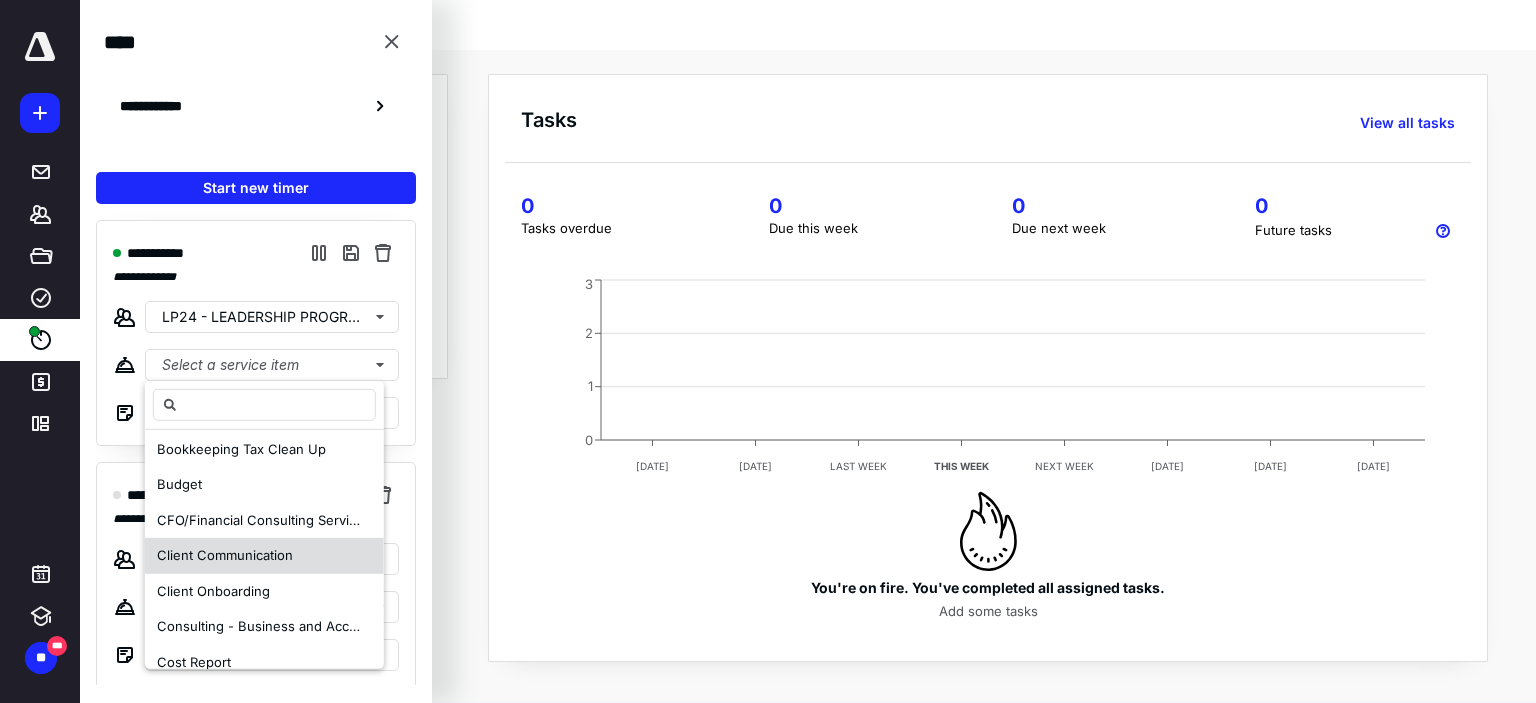 click on "Client Communication" at bounding box center [225, 555] 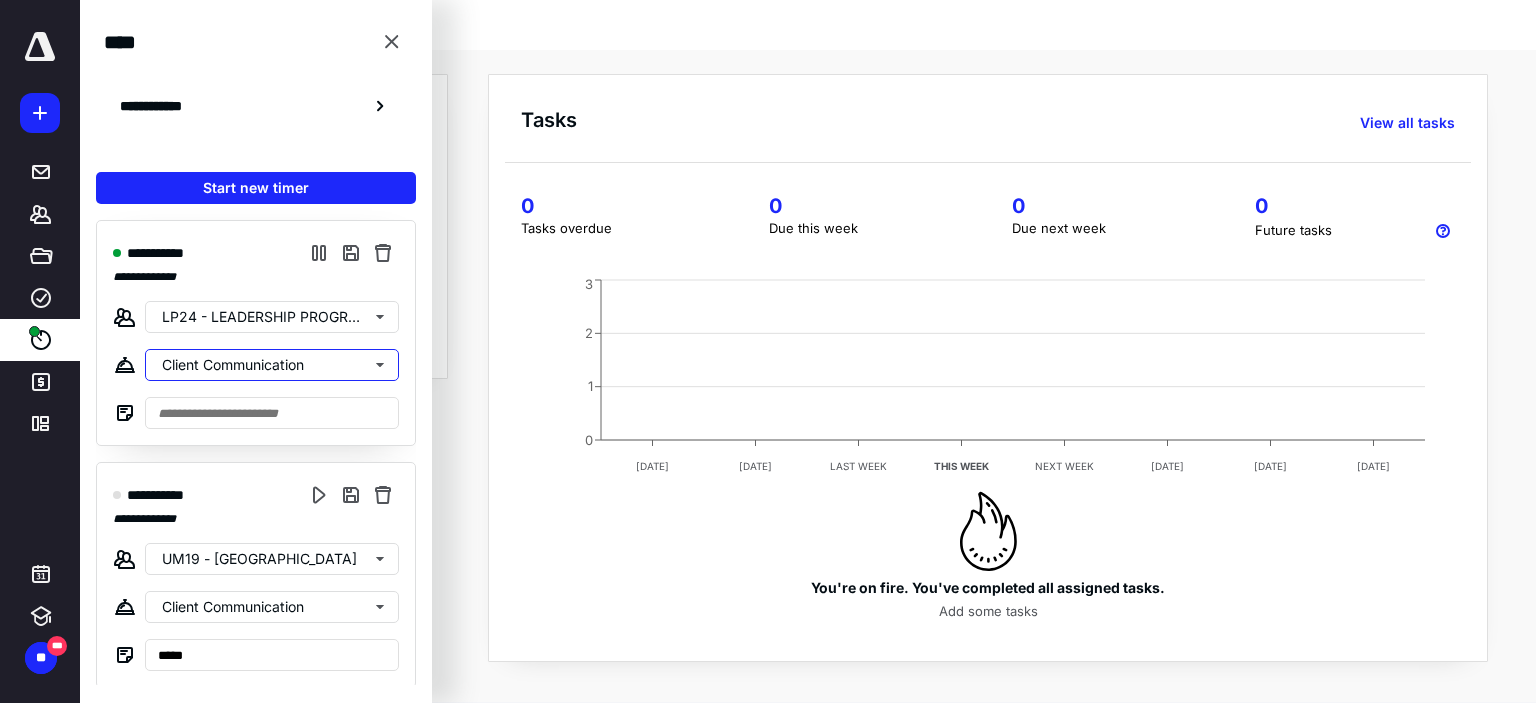 scroll, scrollTop: 0, scrollLeft: 0, axis: both 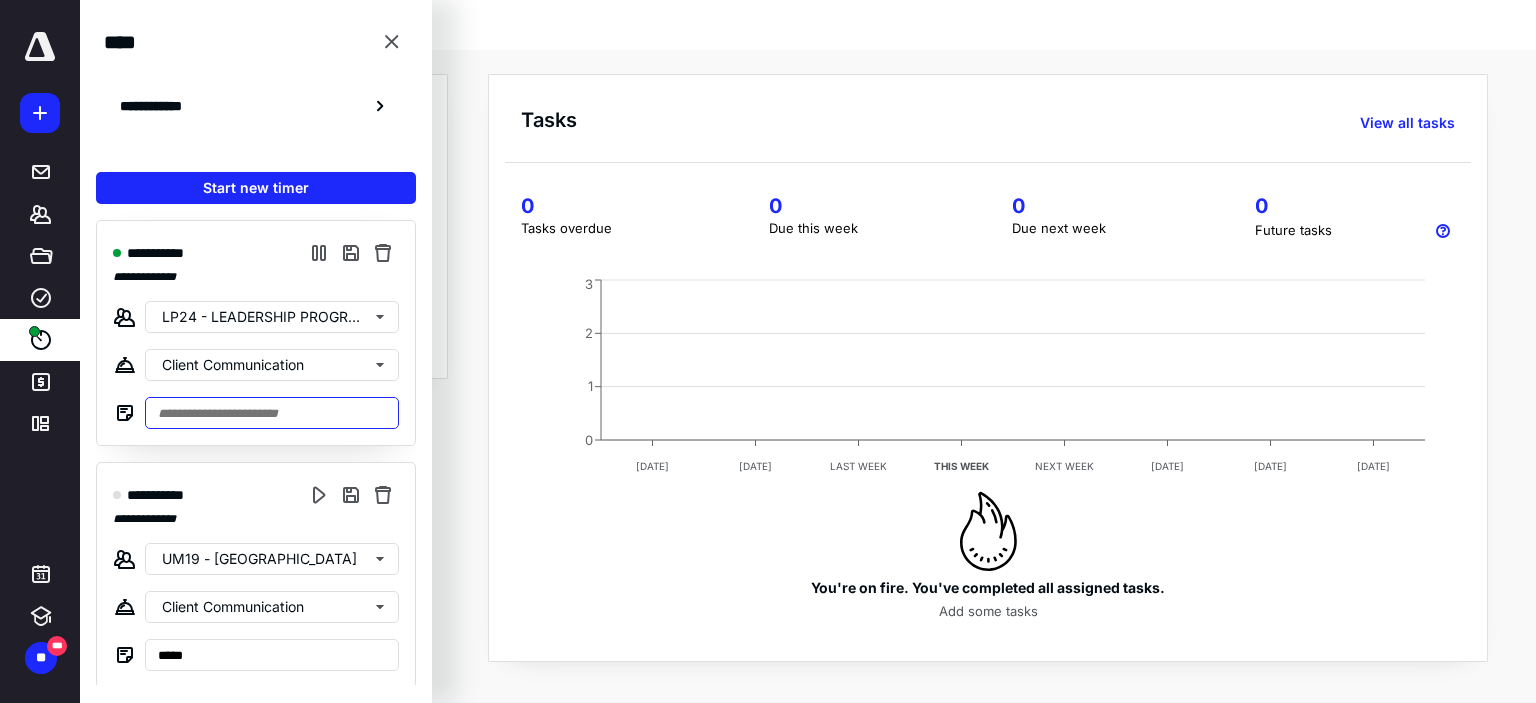 click at bounding box center (272, 413) 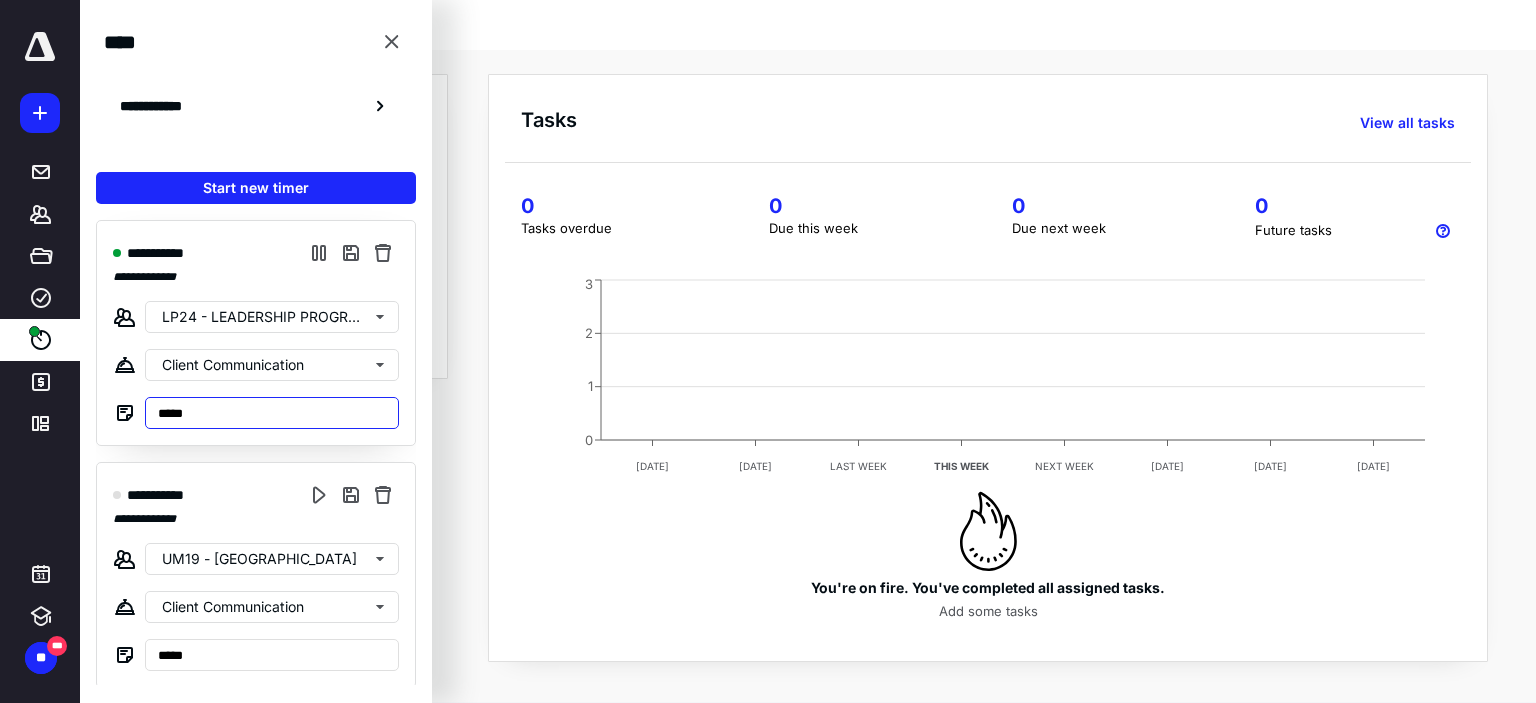 type on "*****" 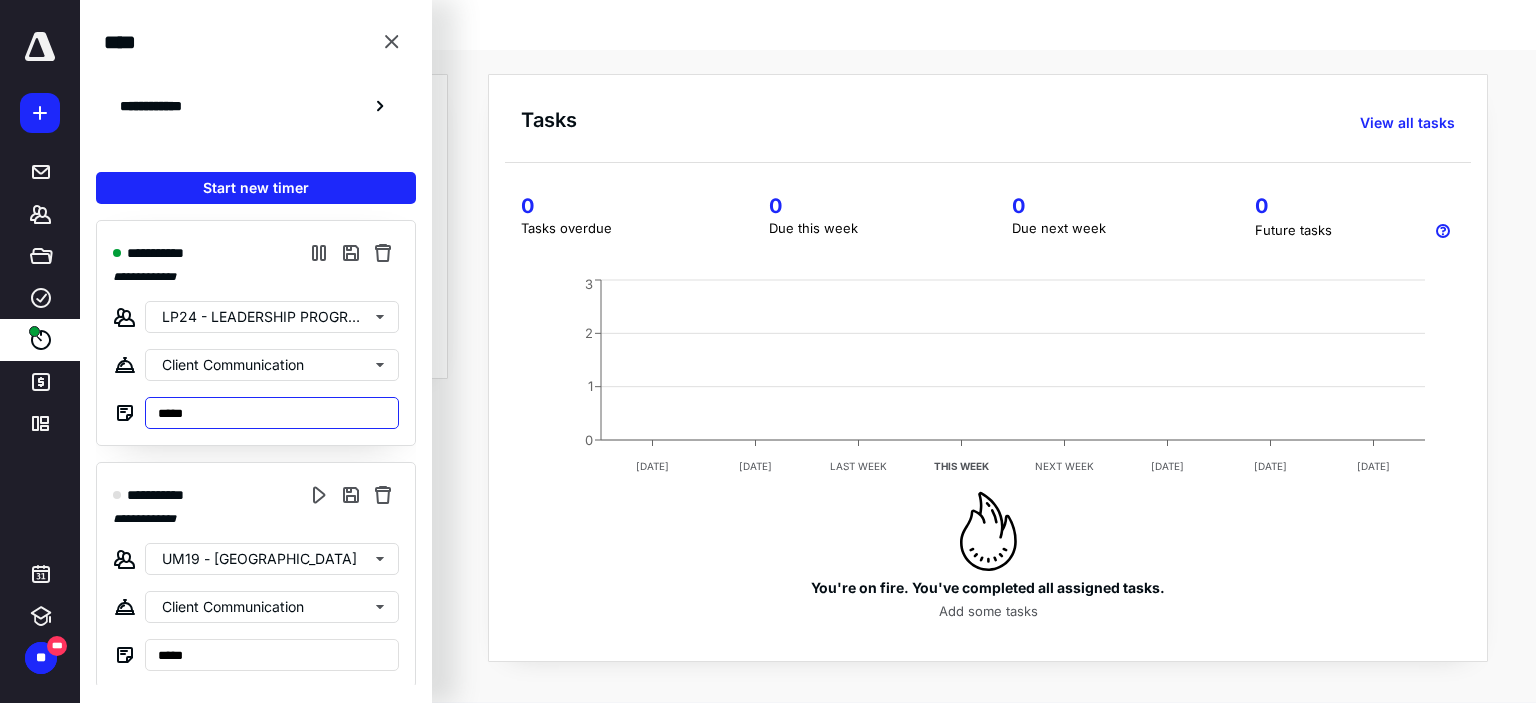scroll, scrollTop: 244, scrollLeft: 0, axis: vertical 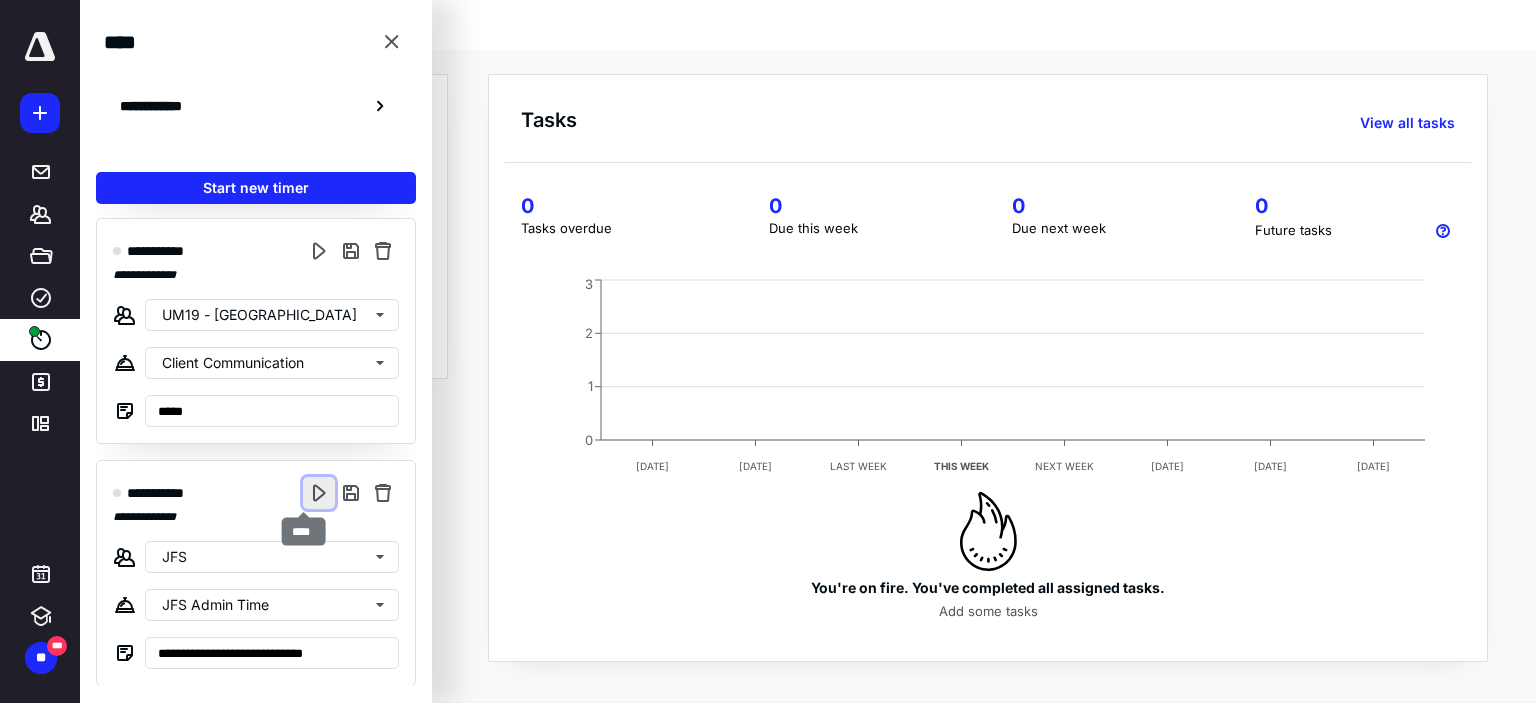click at bounding box center (319, 493) 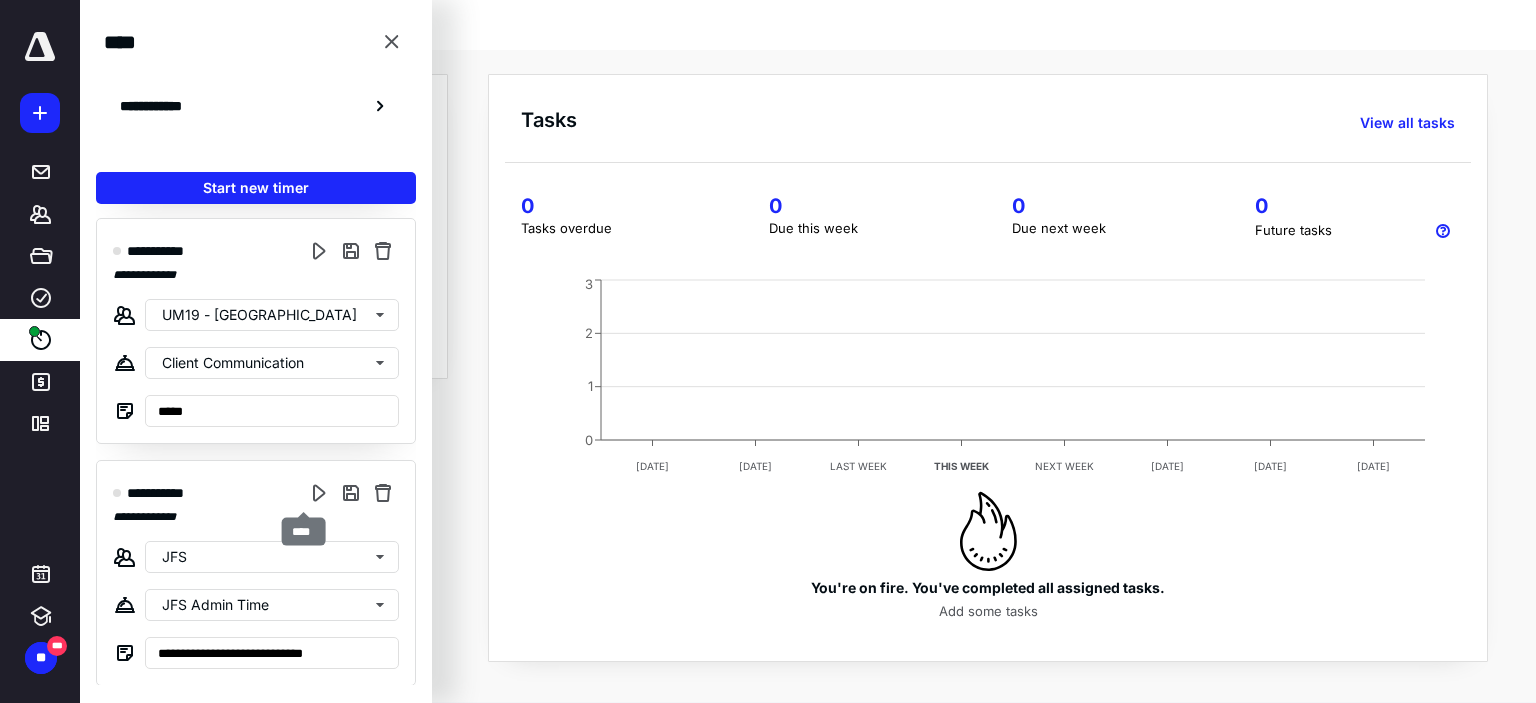 scroll, scrollTop: 0, scrollLeft: 0, axis: both 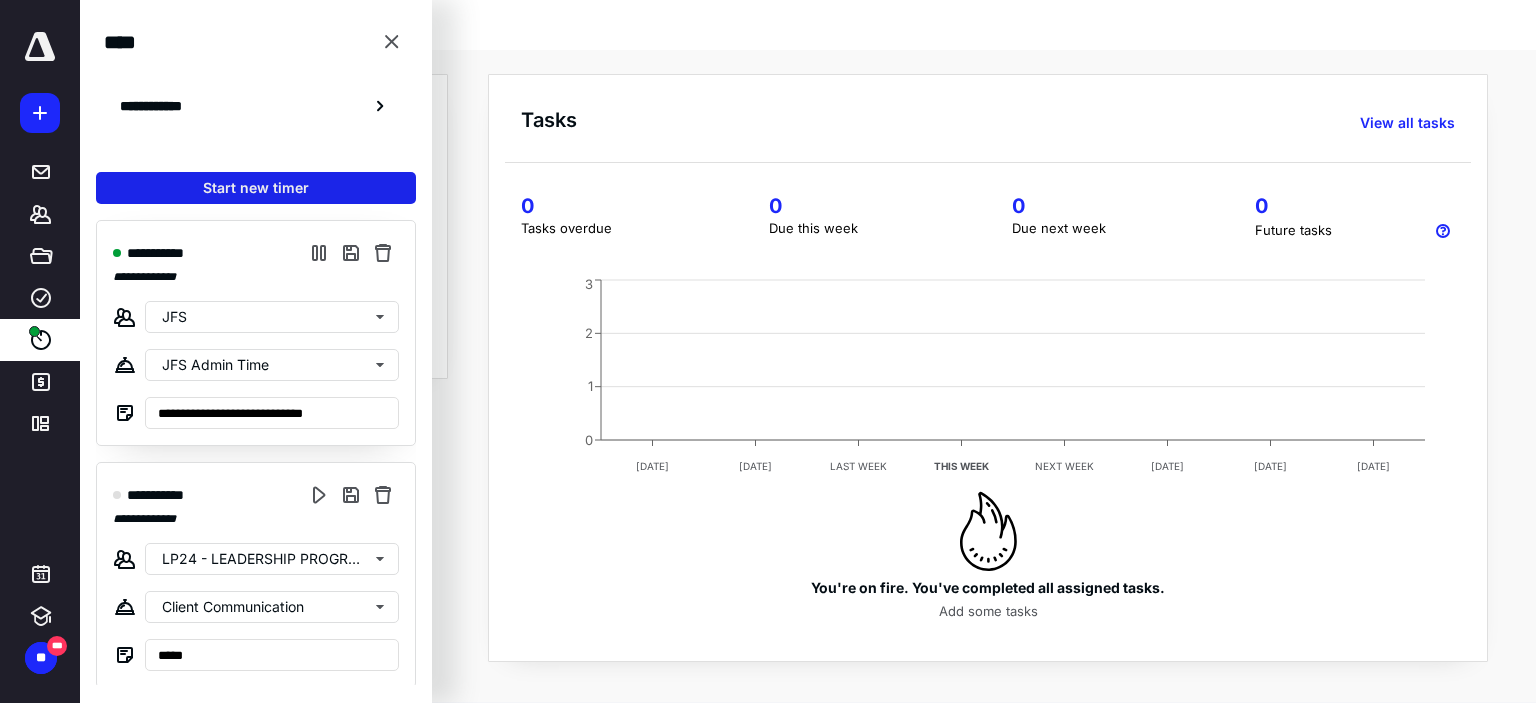 click on "Start new timer" at bounding box center [256, 188] 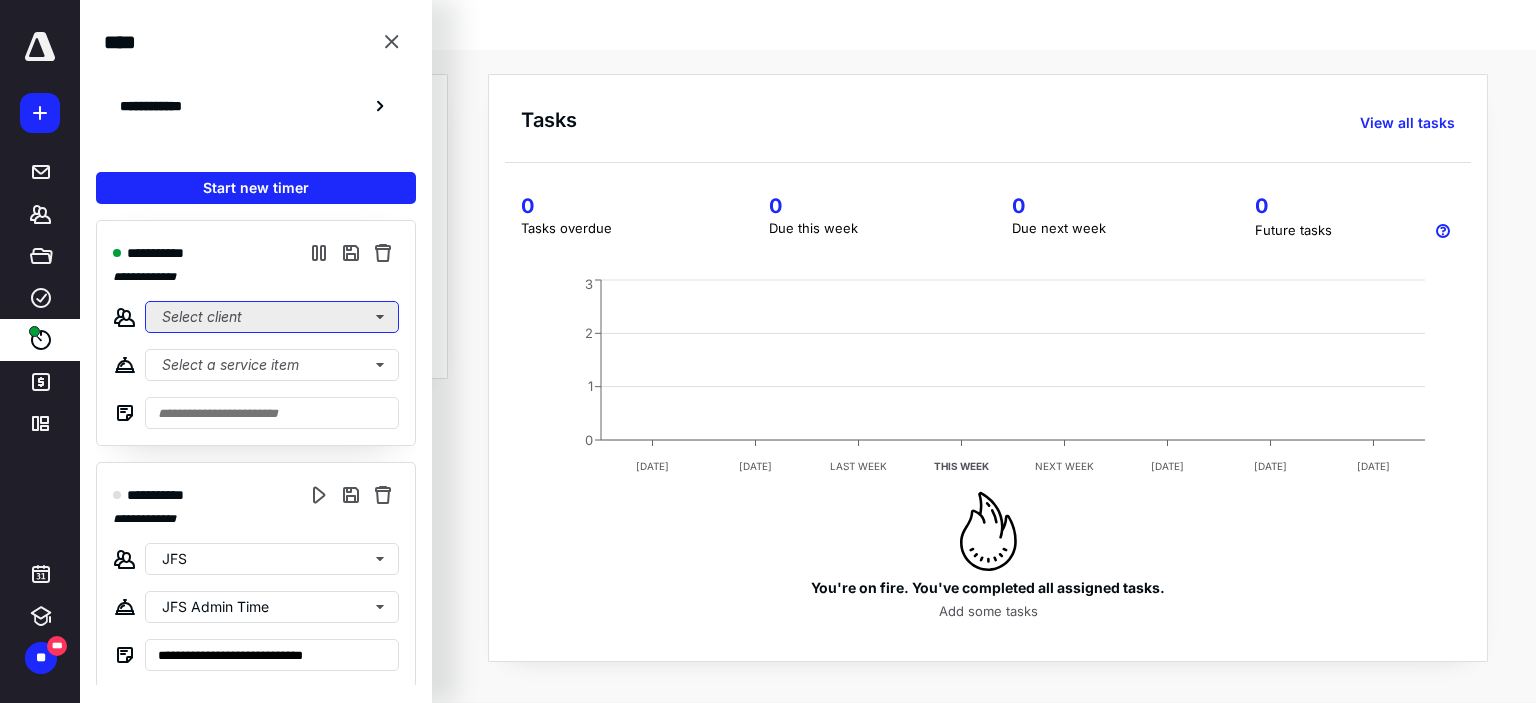 click on "Select client" at bounding box center [272, 317] 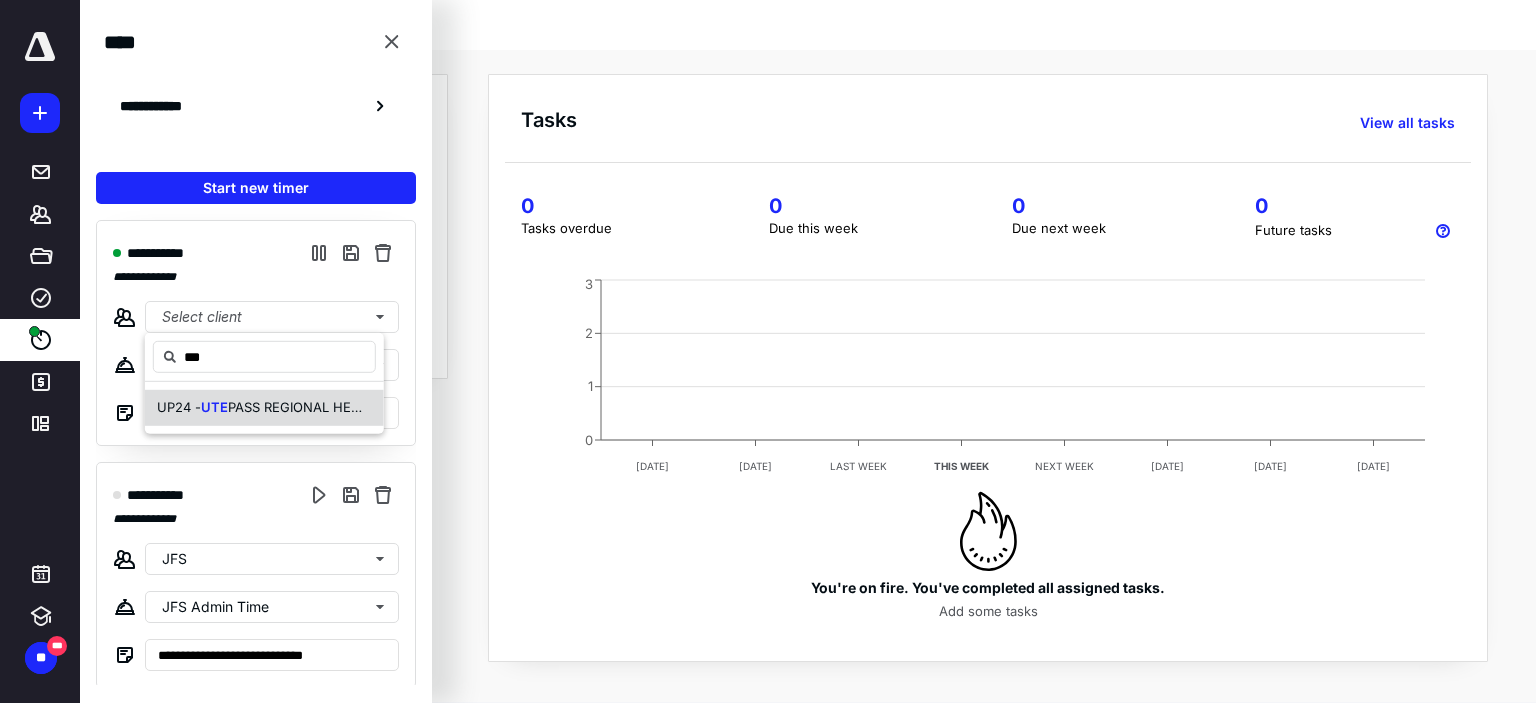 click on "PASS REGIONAL HEALTH SERVICE DISTRICT" at bounding box center [365, 407] 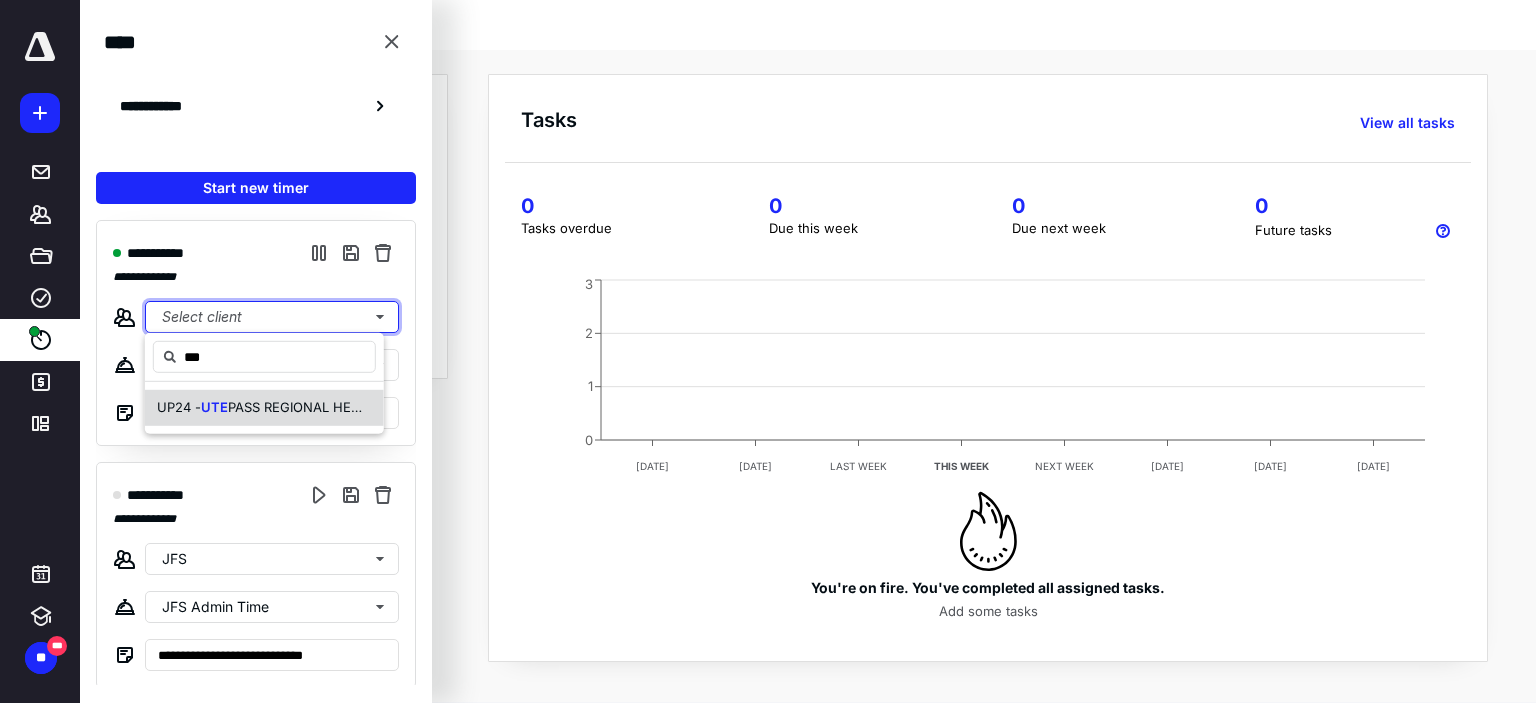 type 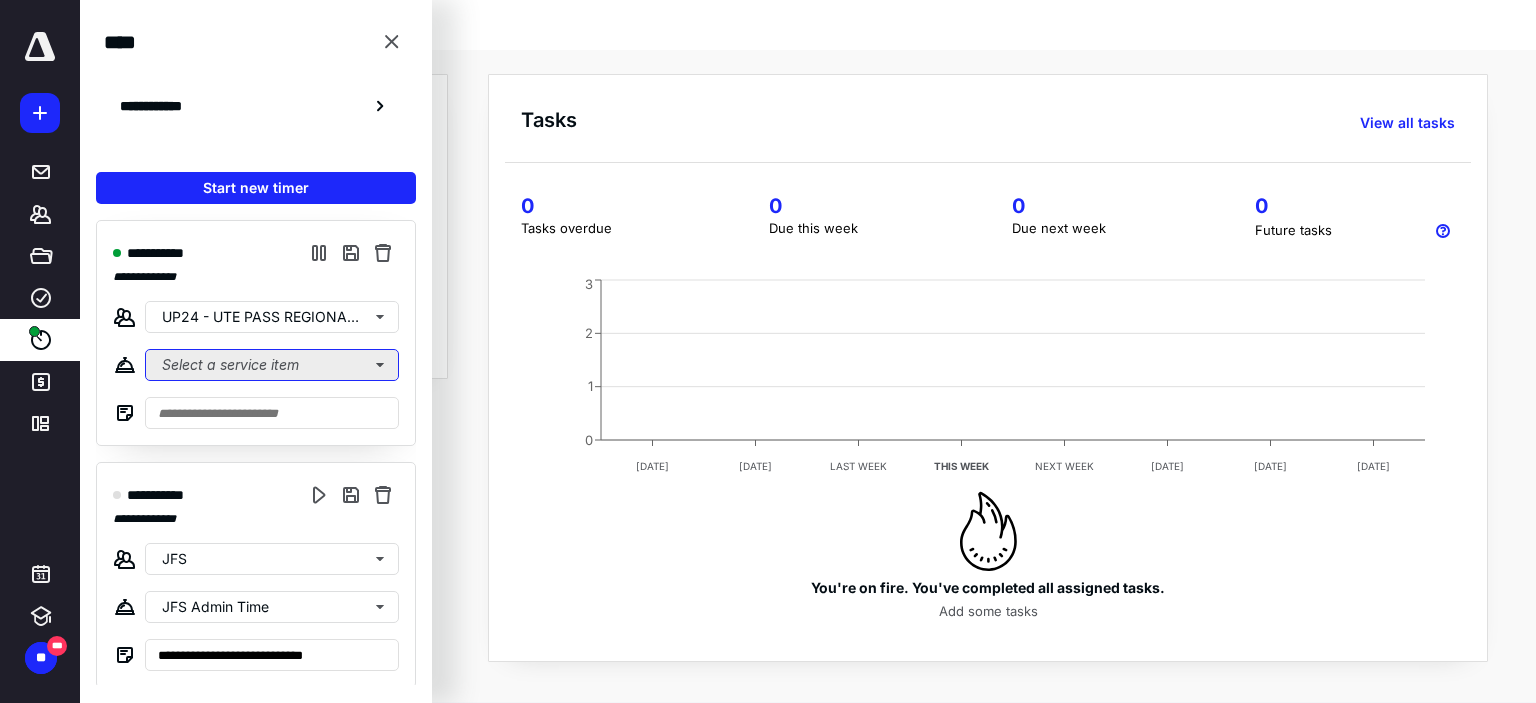 click on "Select a service item" at bounding box center [272, 365] 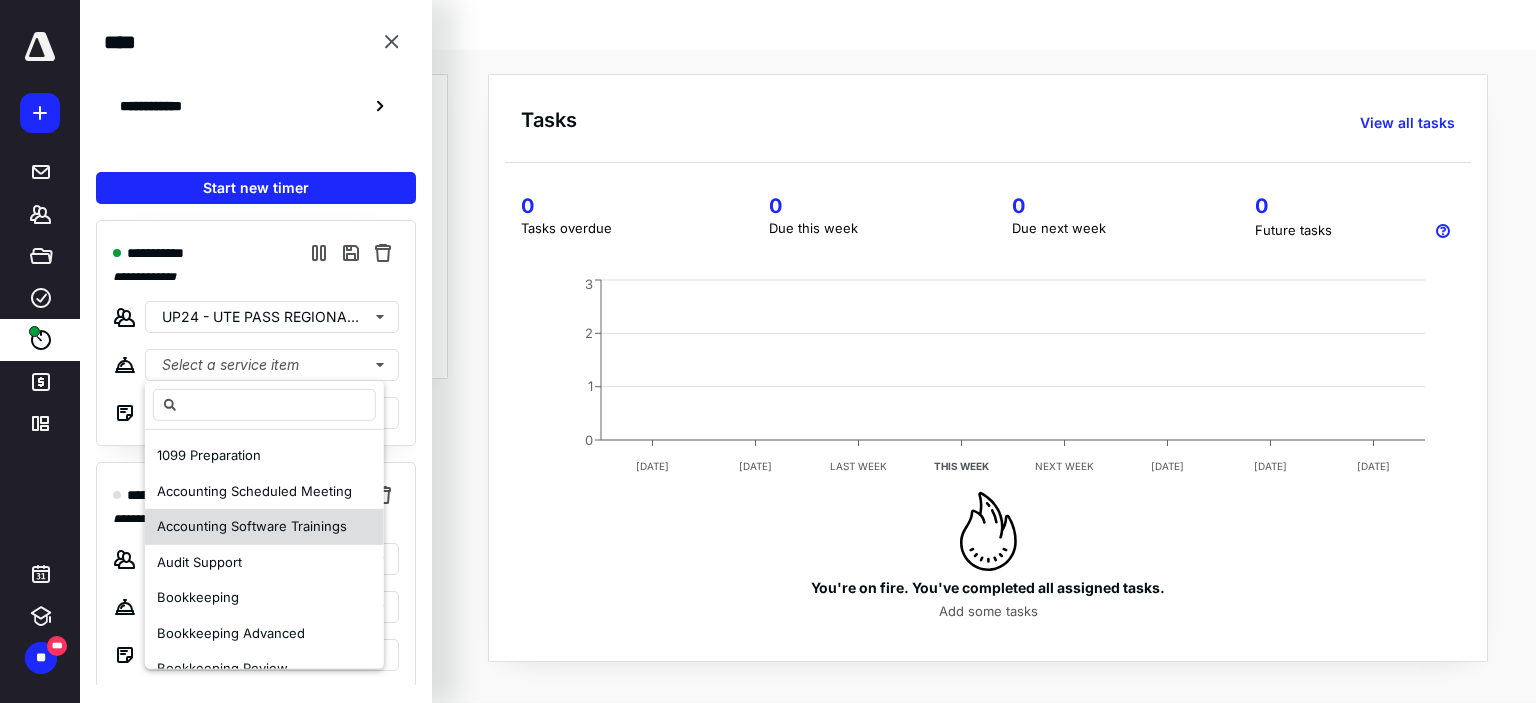 scroll, scrollTop: 236, scrollLeft: 0, axis: vertical 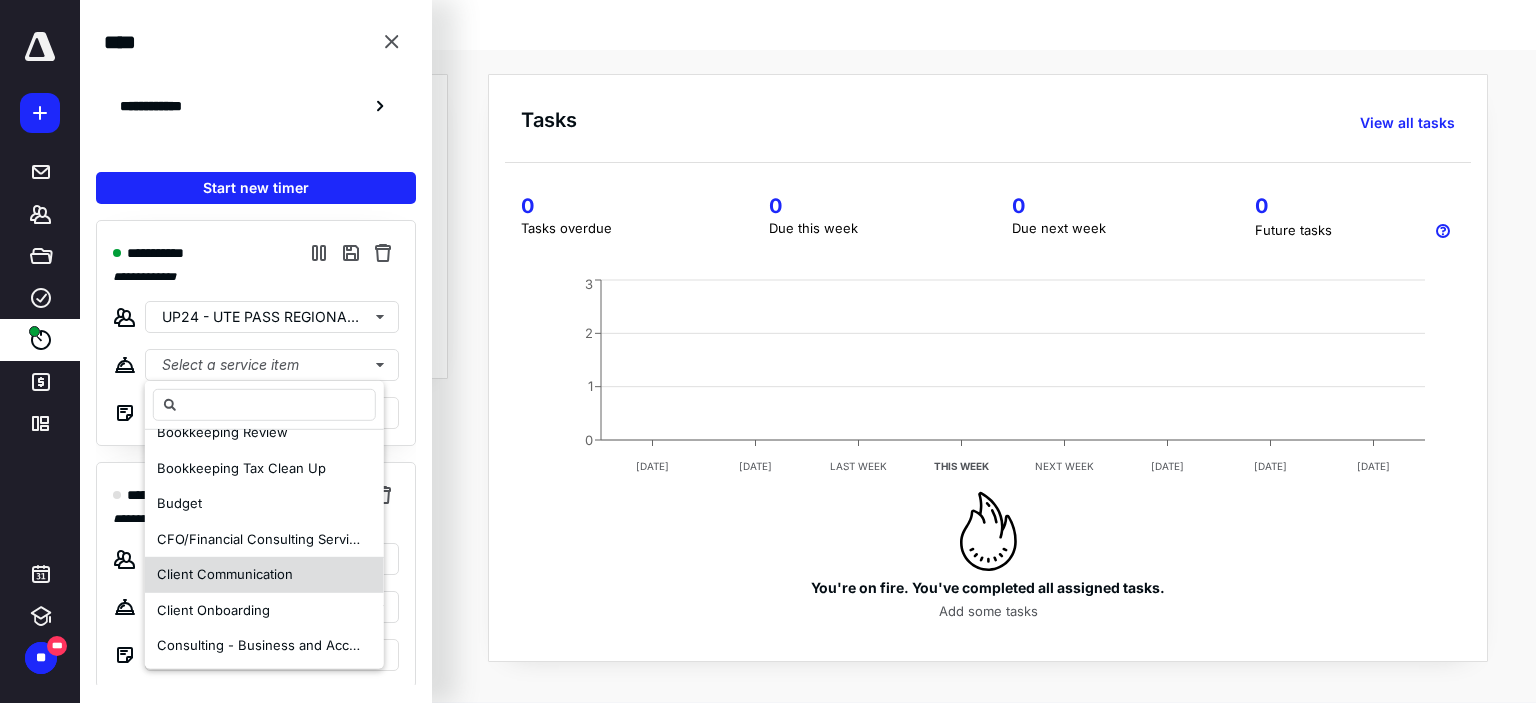 click on "Client Communication" at bounding box center [225, 574] 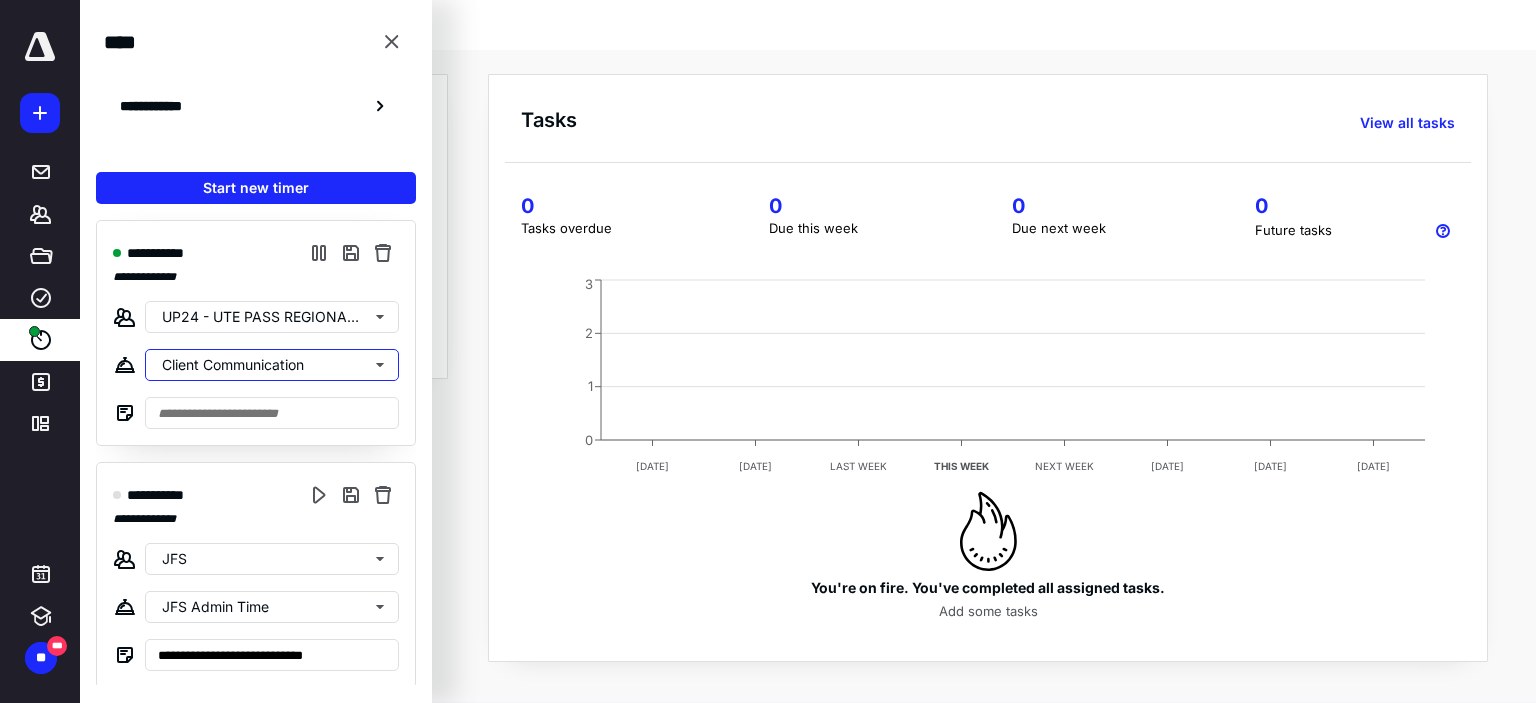 scroll, scrollTop: 0, scrollLeft: 0, axis: both 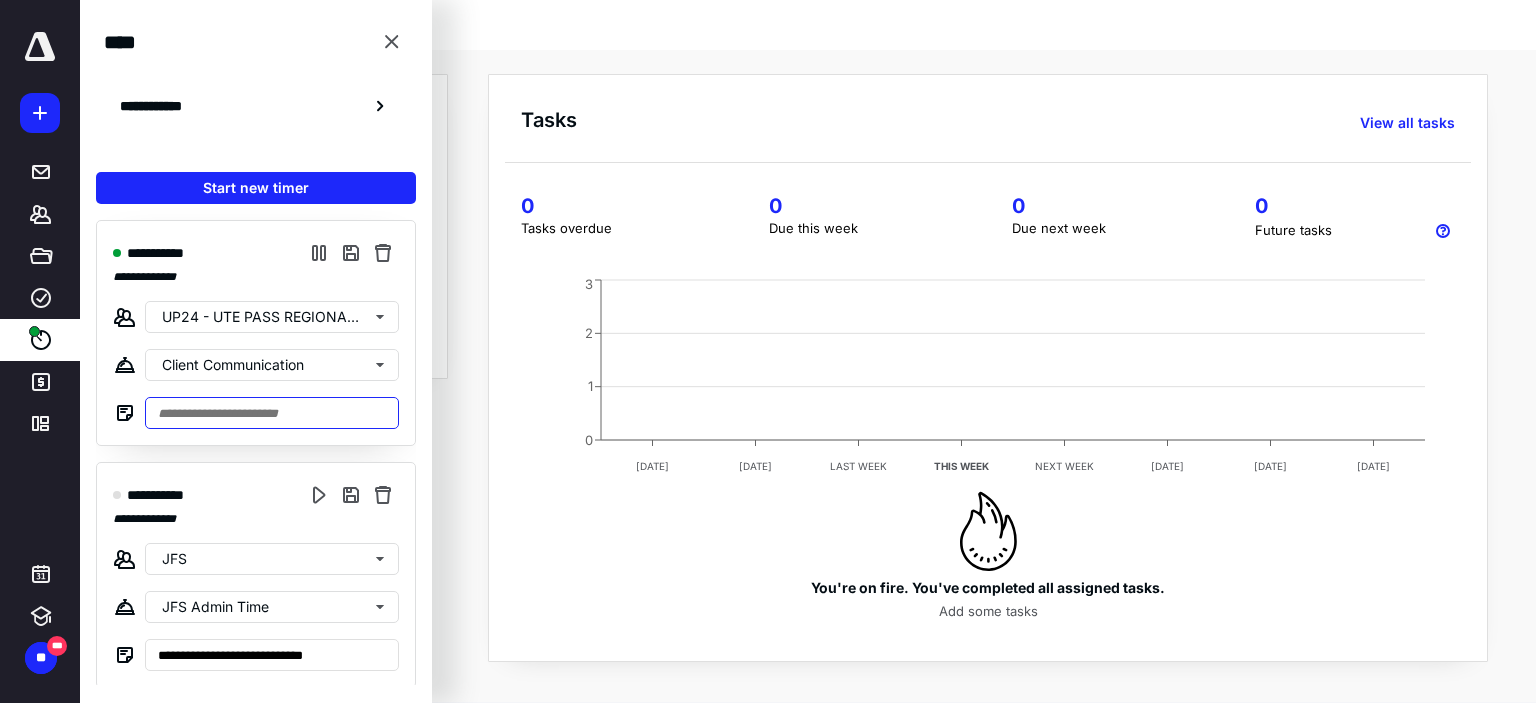 click at bounding box center (272, 413) 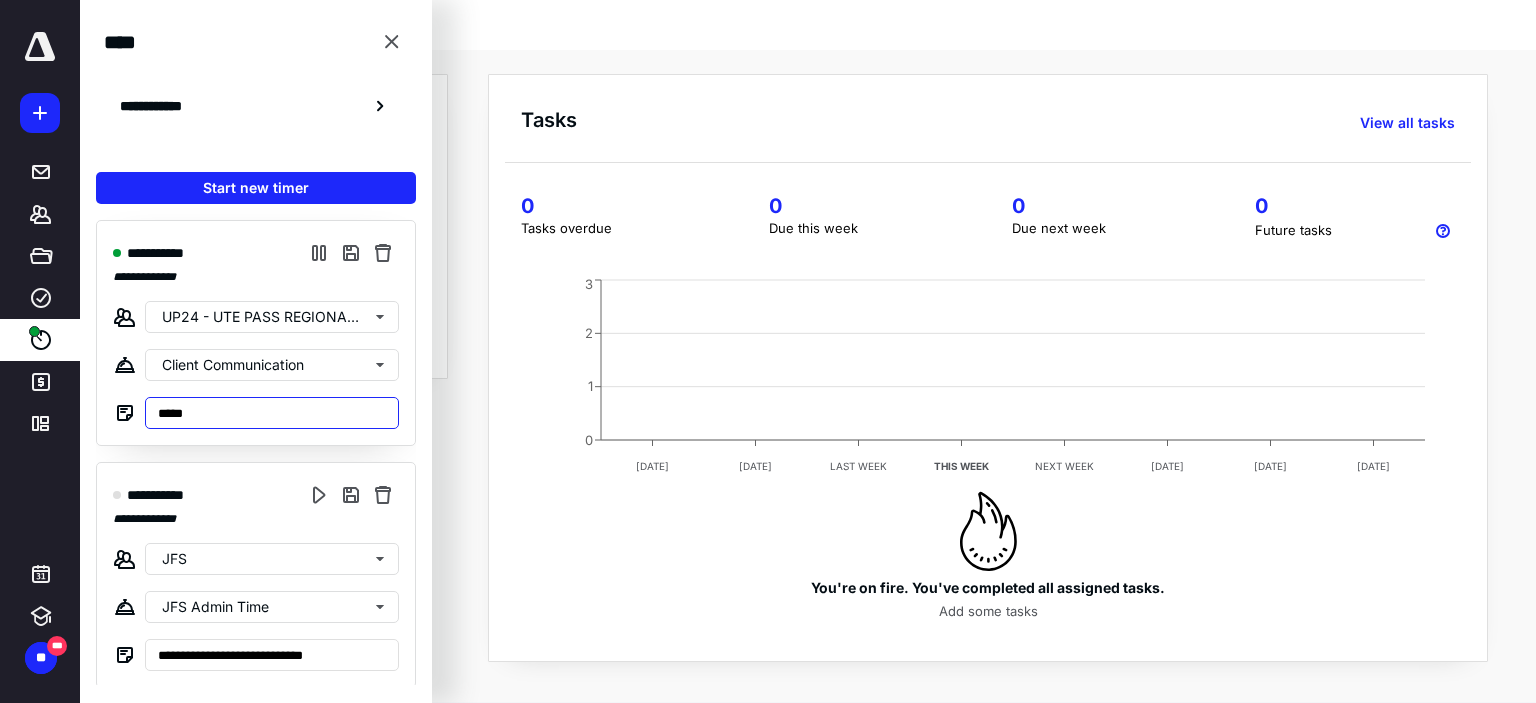 type on "*****" 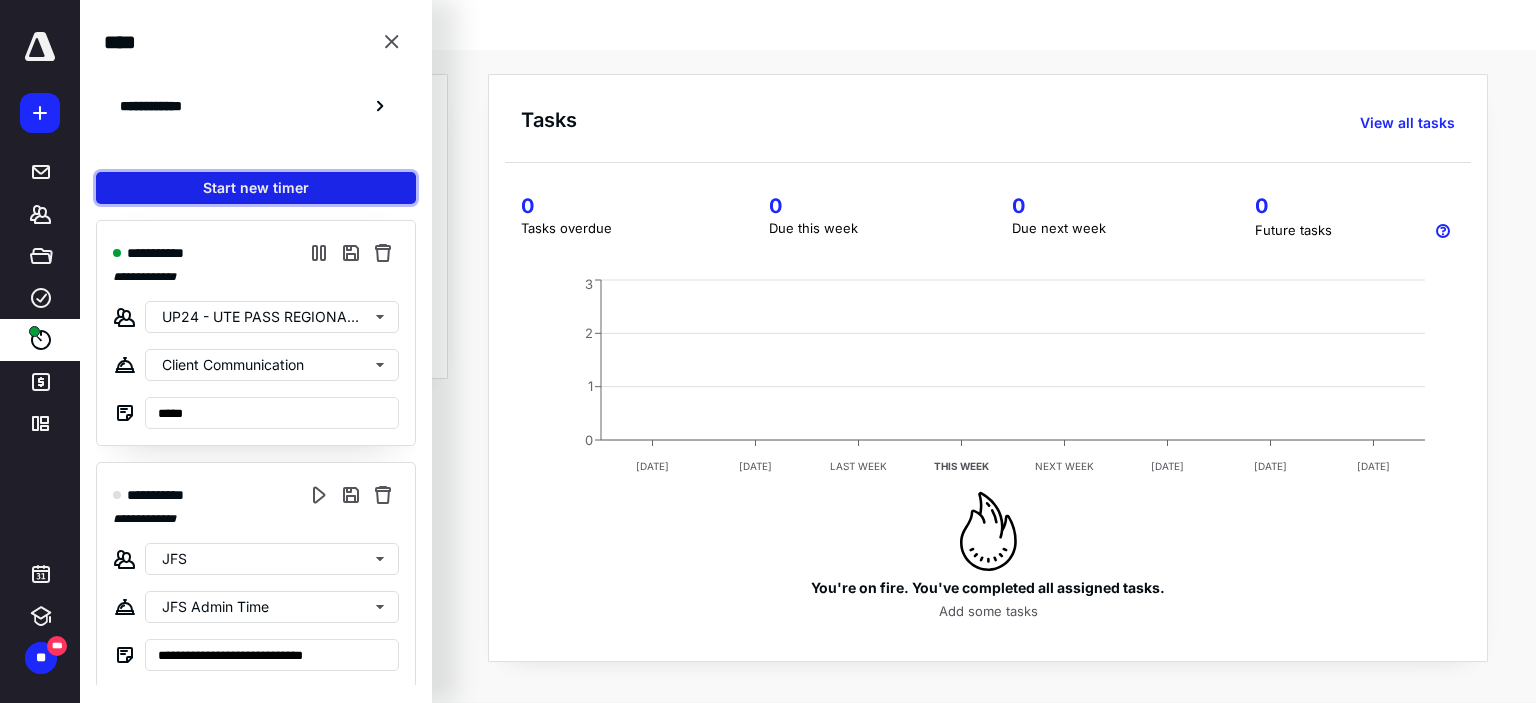 click on "Start new timer" at bounding box center (256, 188) 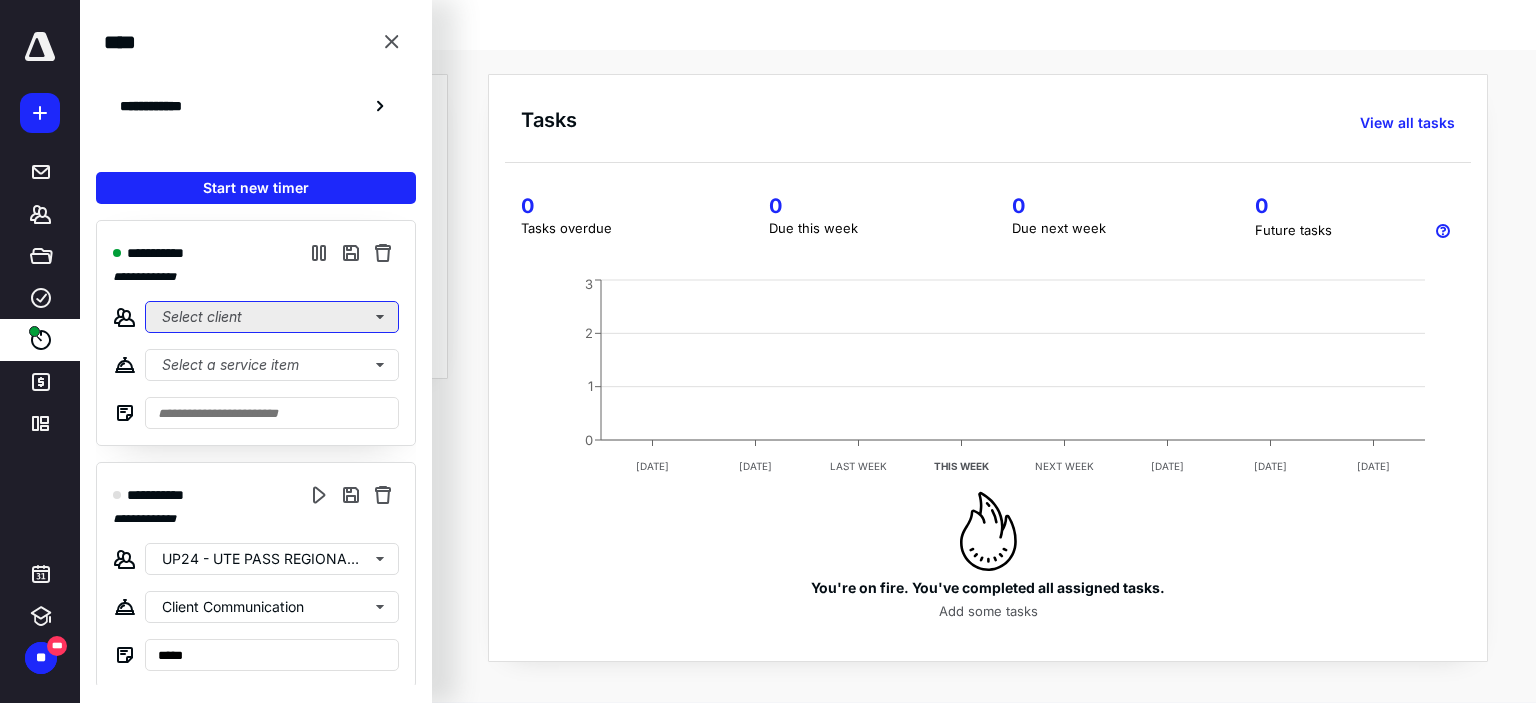 click on "Select client" at bounding box center (272, 317) 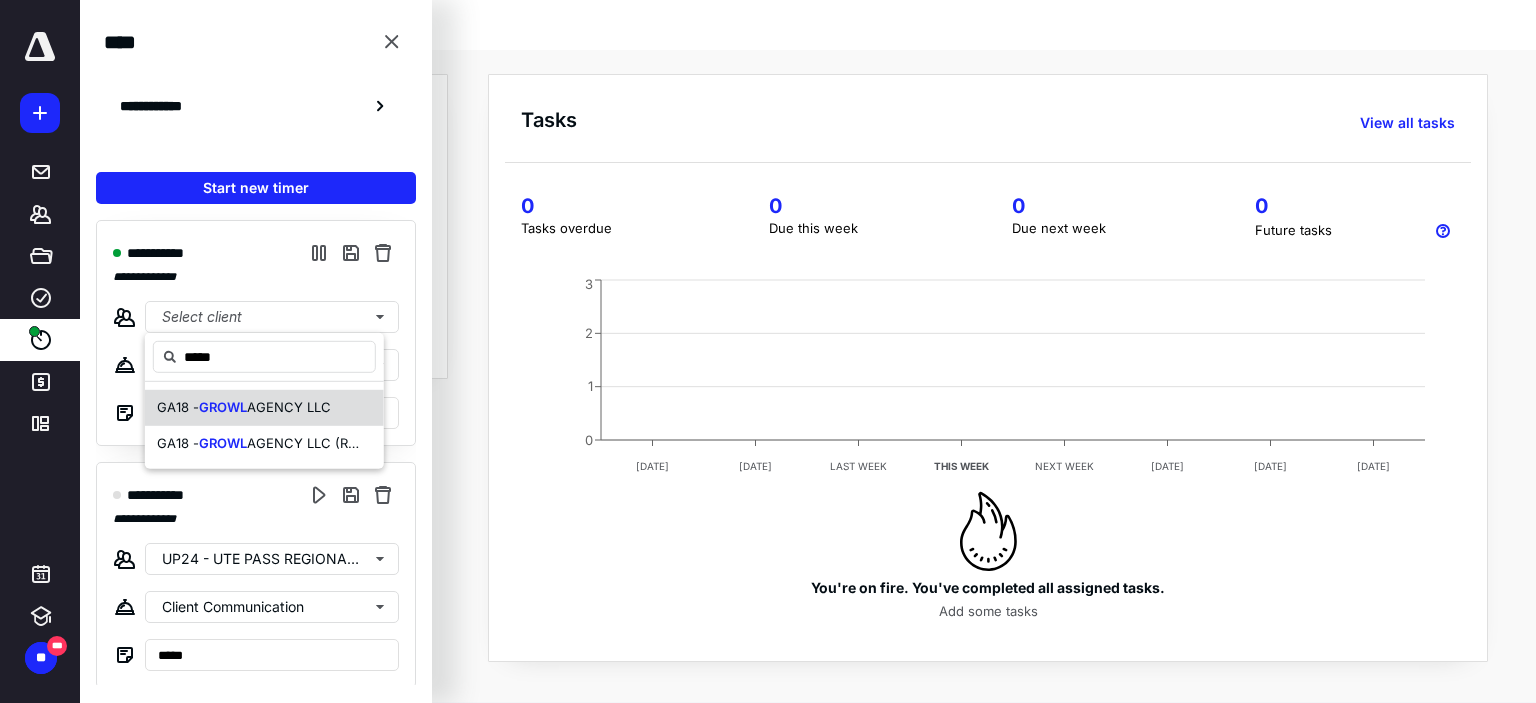 click on "GROWL" at bounding box center (223, 407) 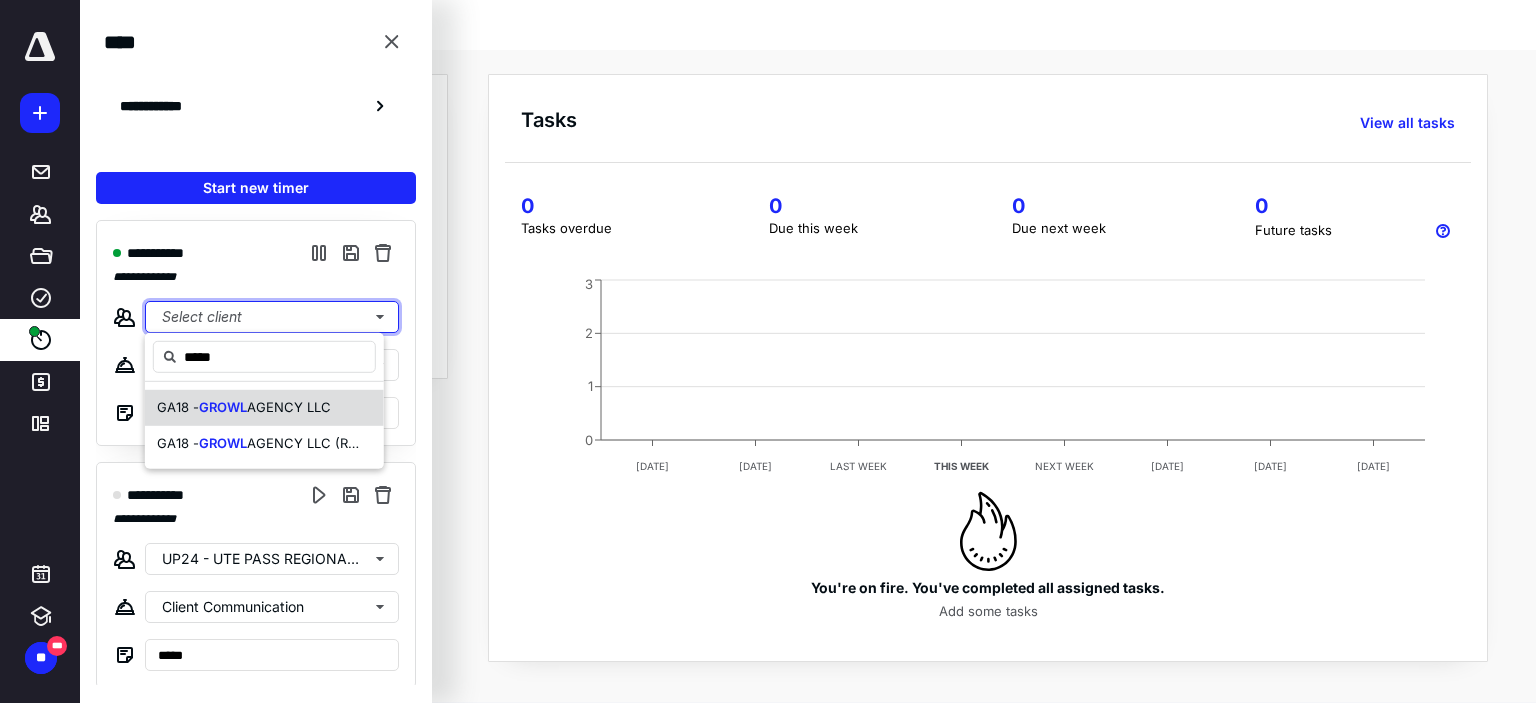 type 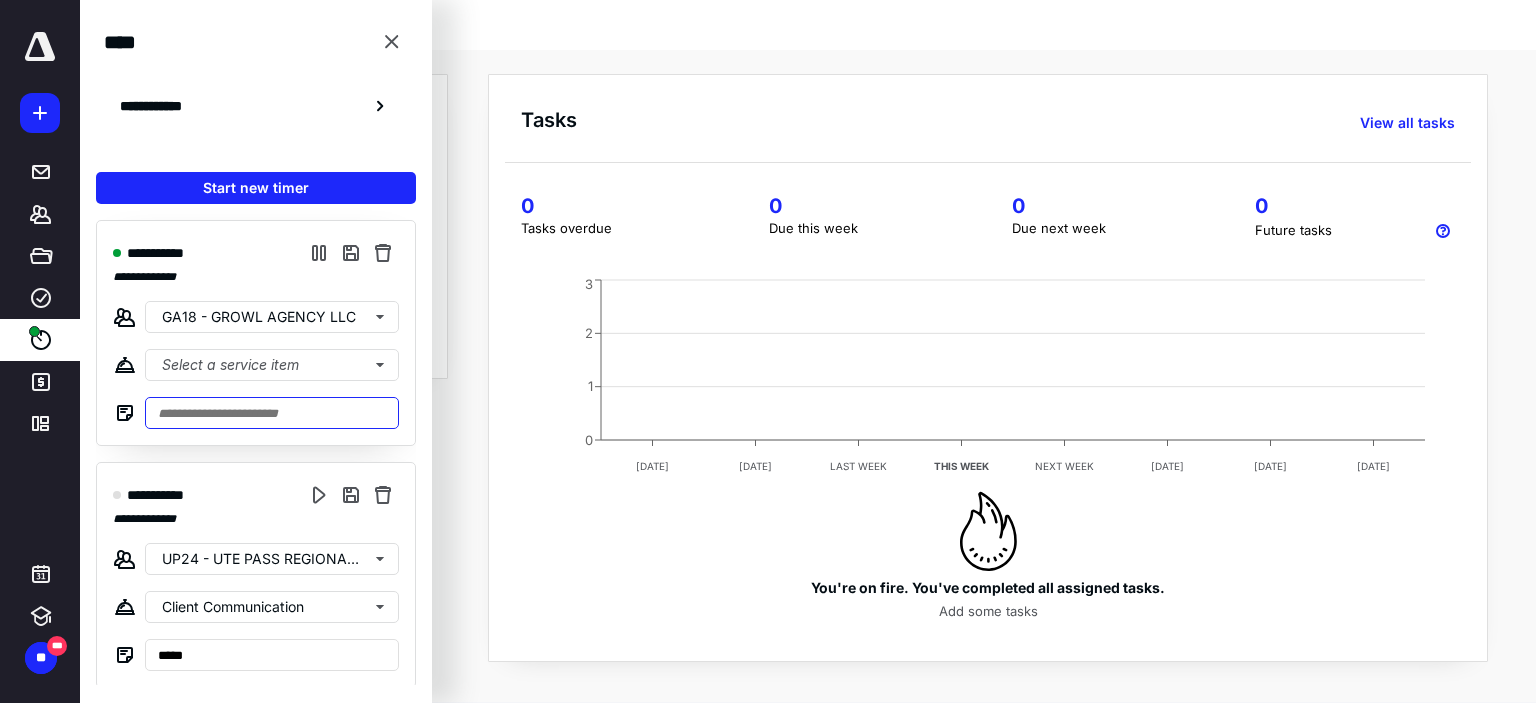 click at bounding box center [272, 413] 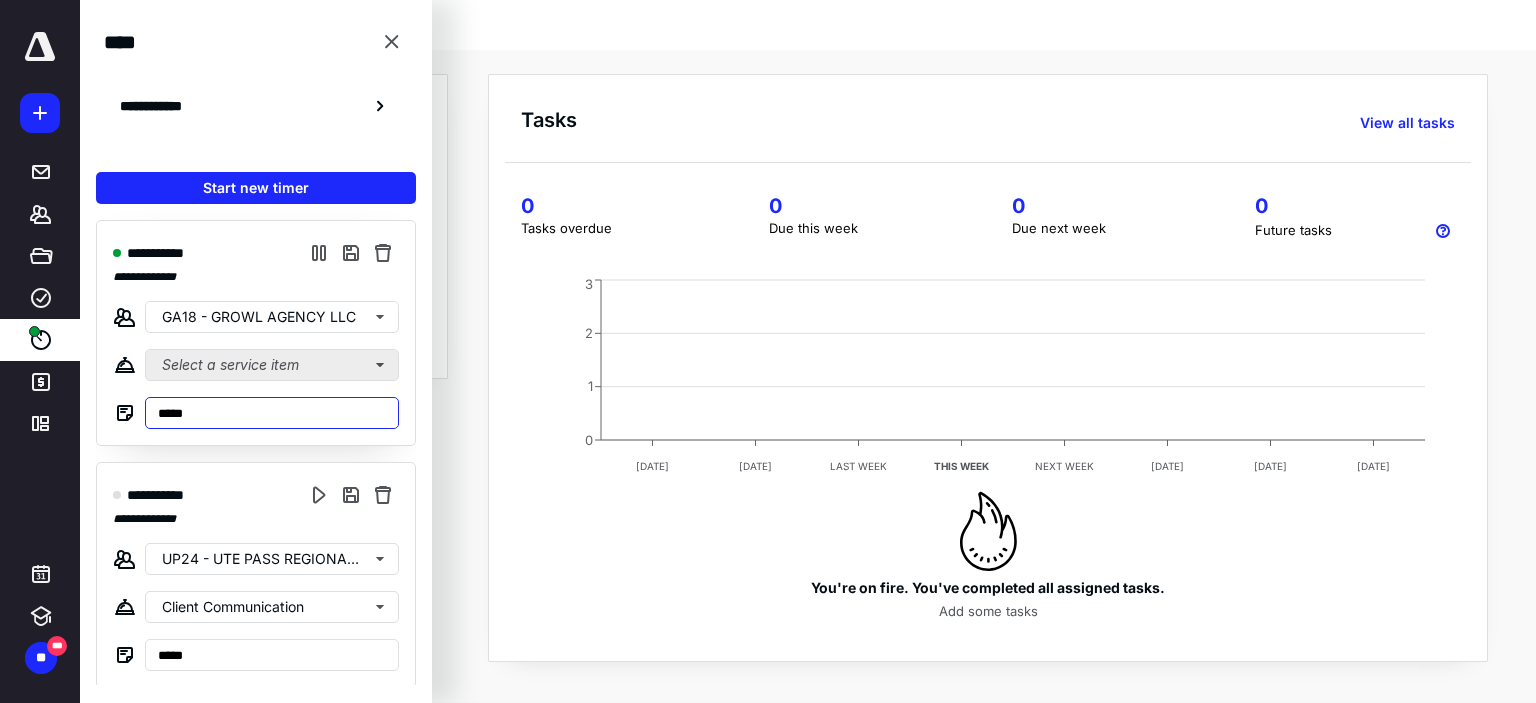 type on "*****" 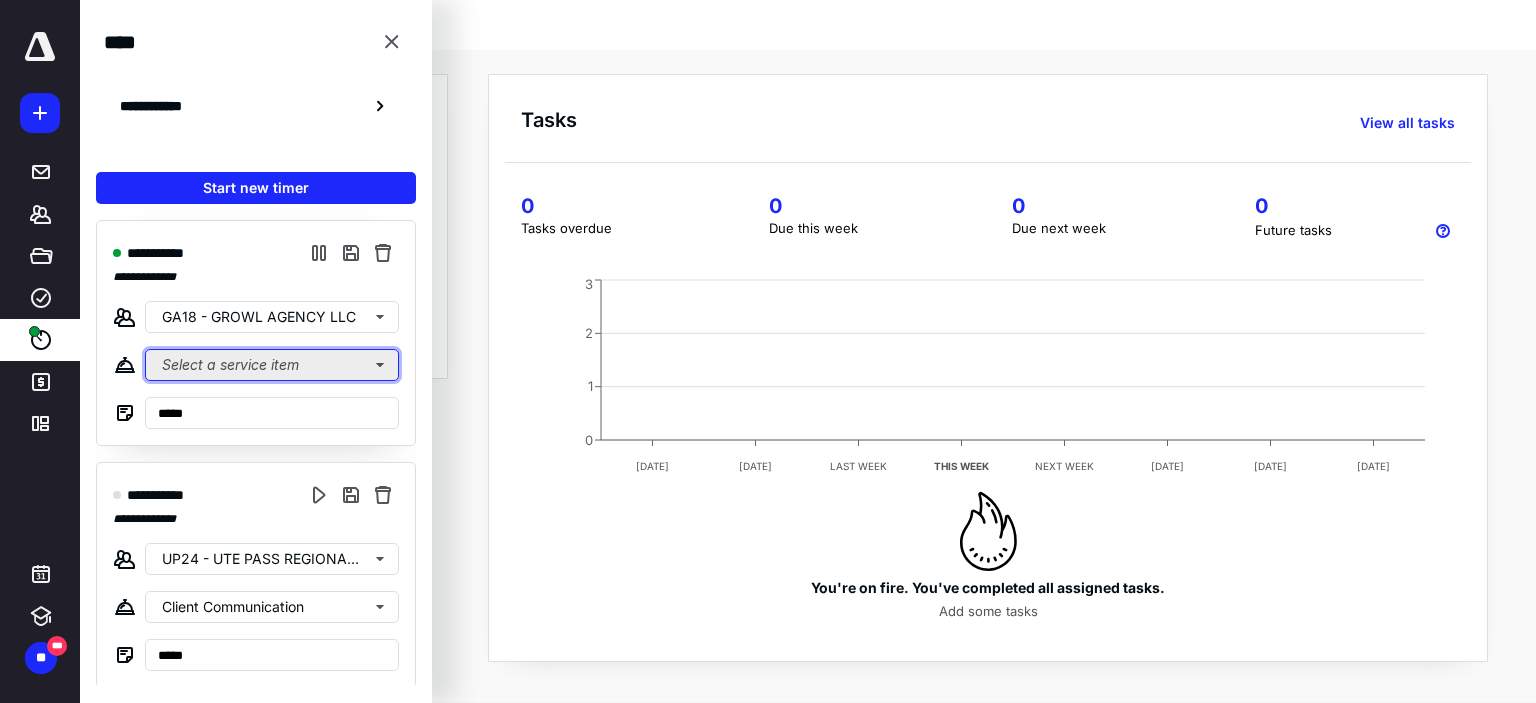 click on "Select a service item" at bounding box center (272, 365) 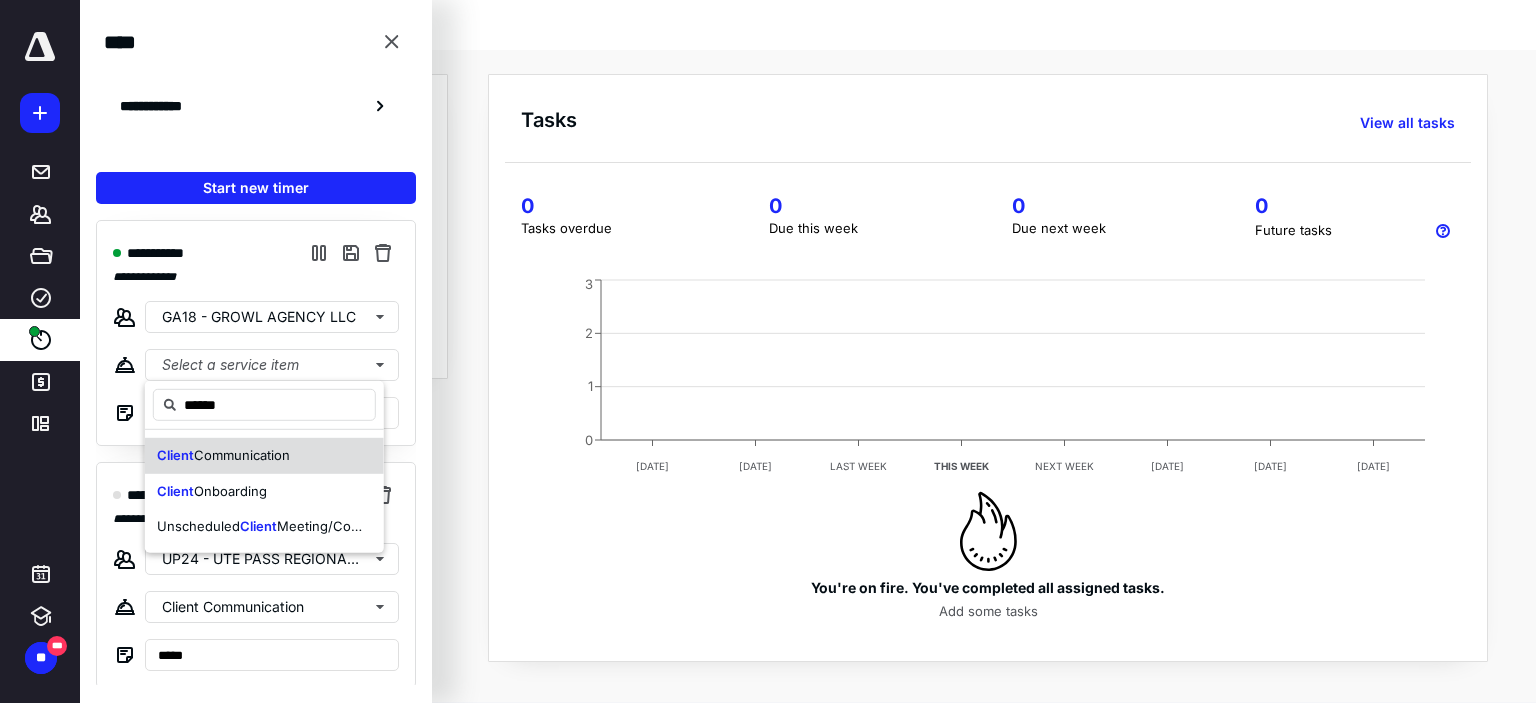 click on "Client  Communication" at bounding box center (264, 456) 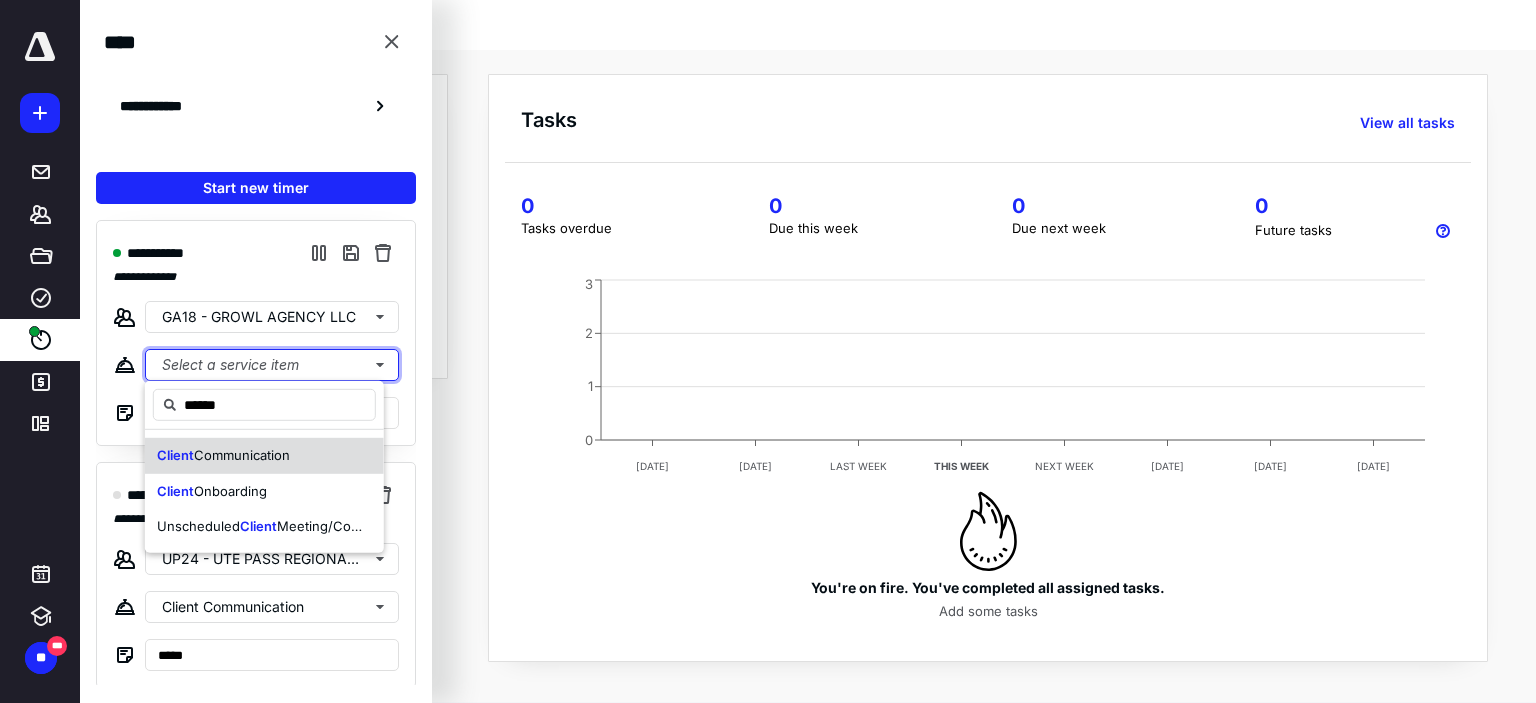 type 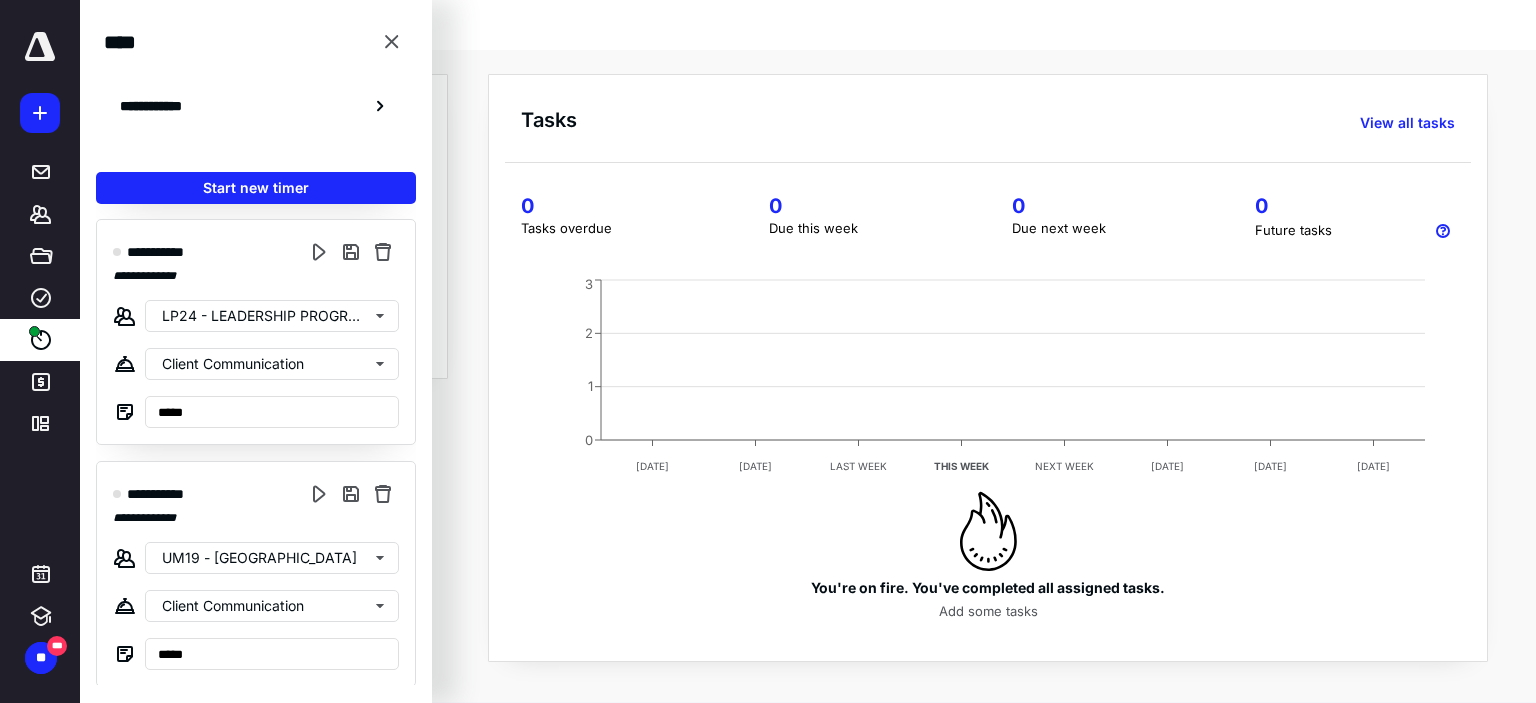 scroll, scrollTop: 727, scrollLeft: 0, axis: vertical 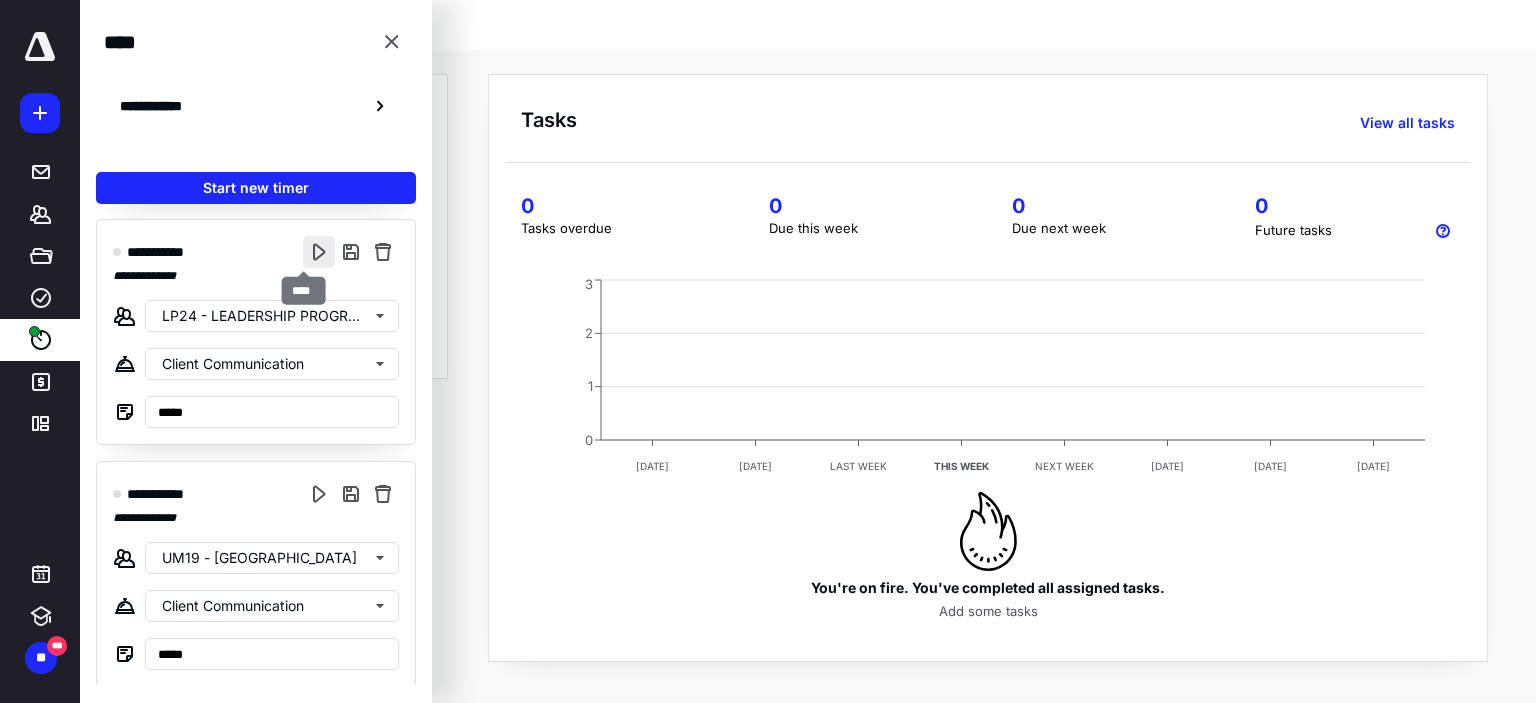 click at bounding box center (319, 252) 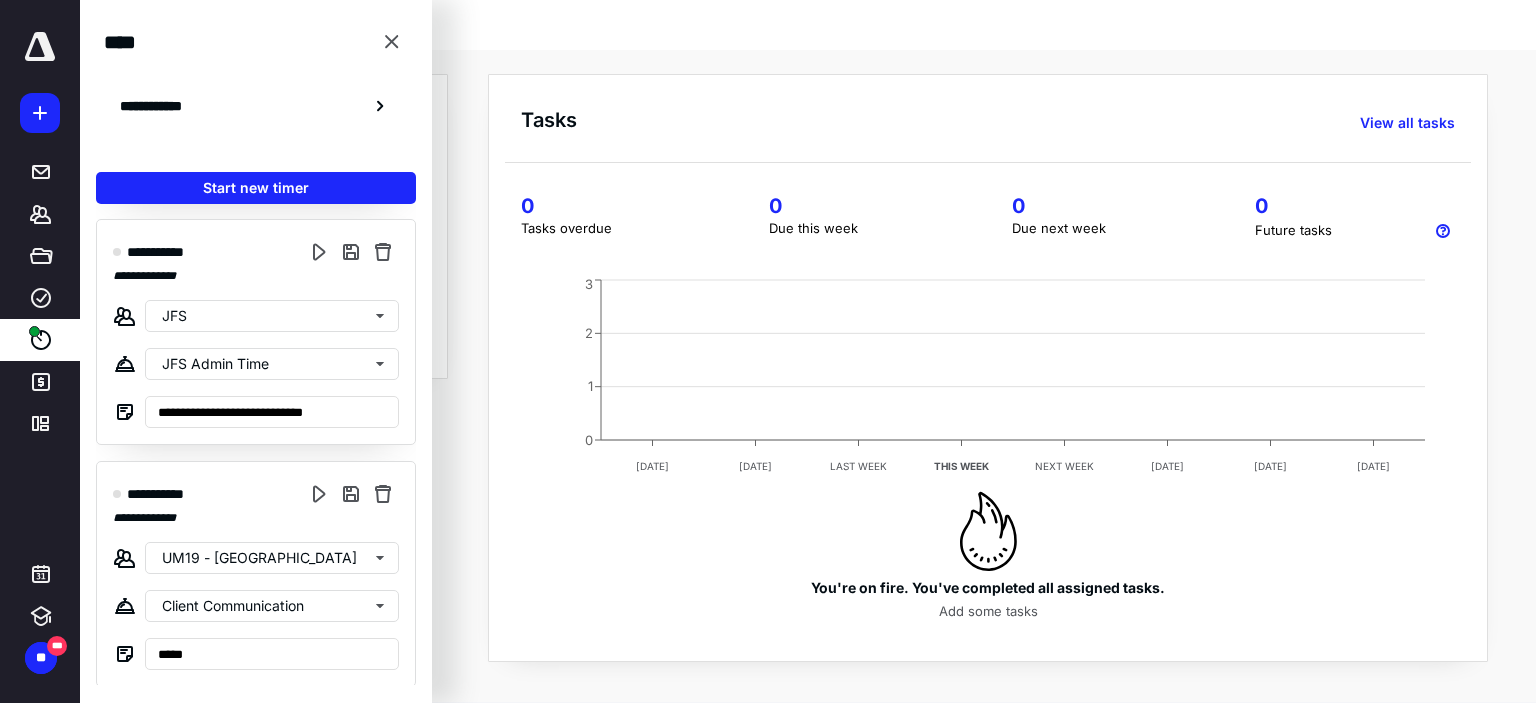 scroll, scrollTop: 2, scrollLeft: 0, axis: vertical 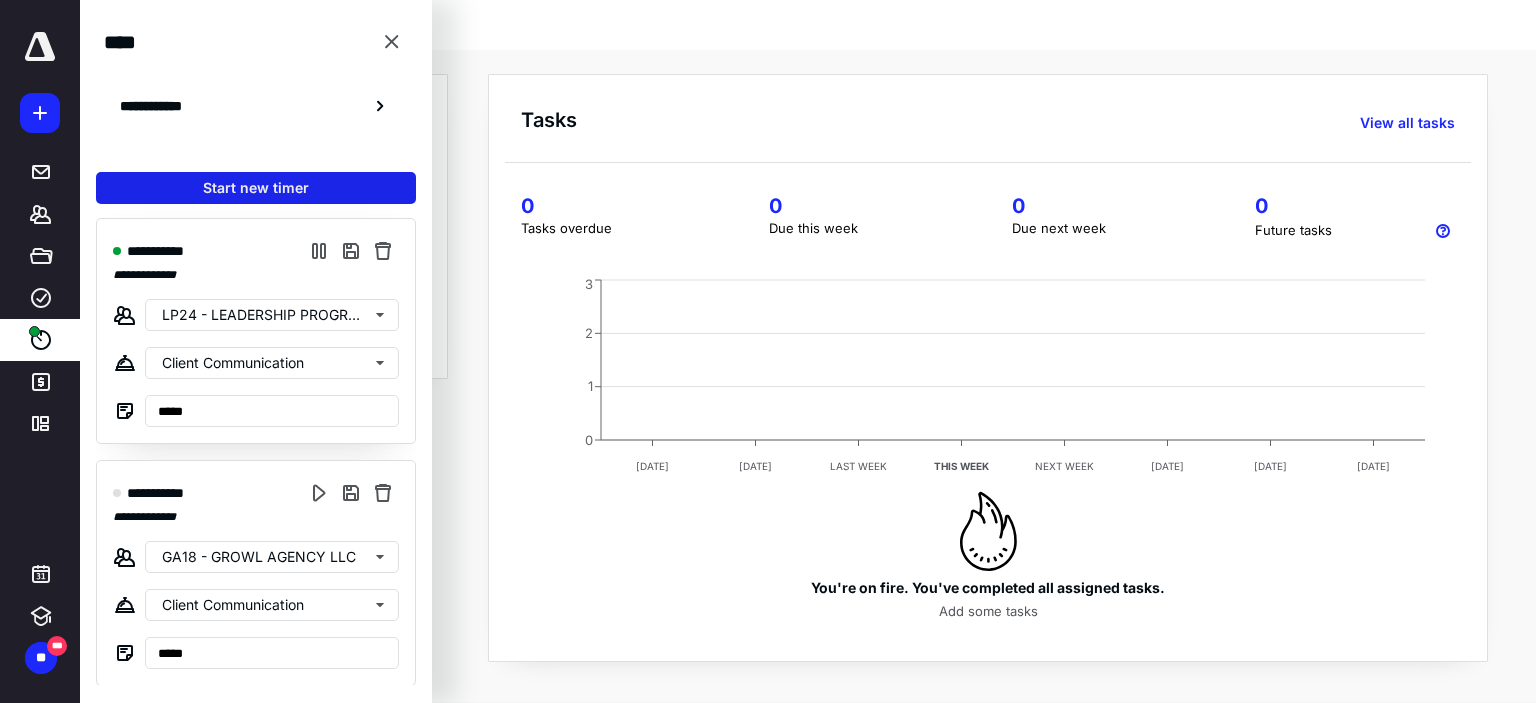 click on "Start new timer" at bounding box center [256, 188] 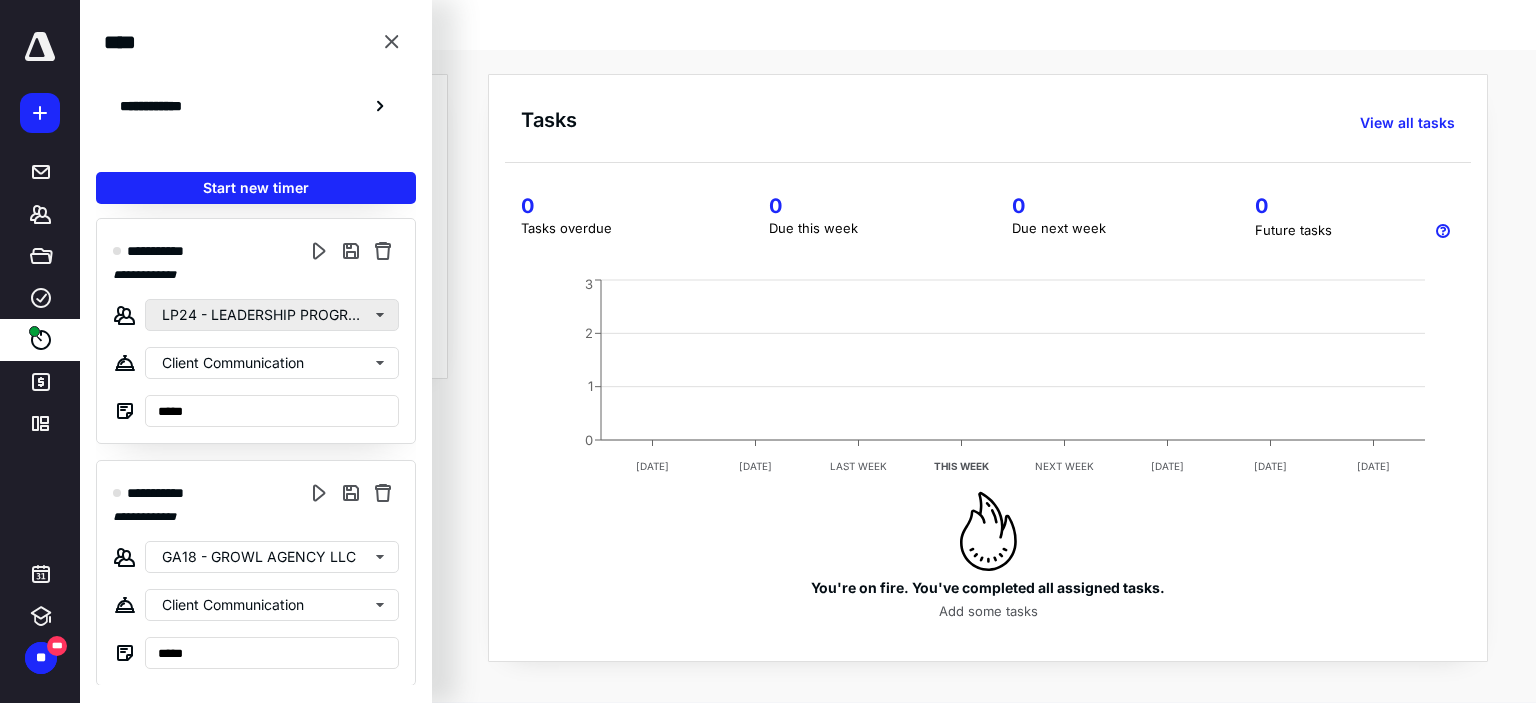 scroll, scrollTop: 0, scrollLeft: 0, axis: both 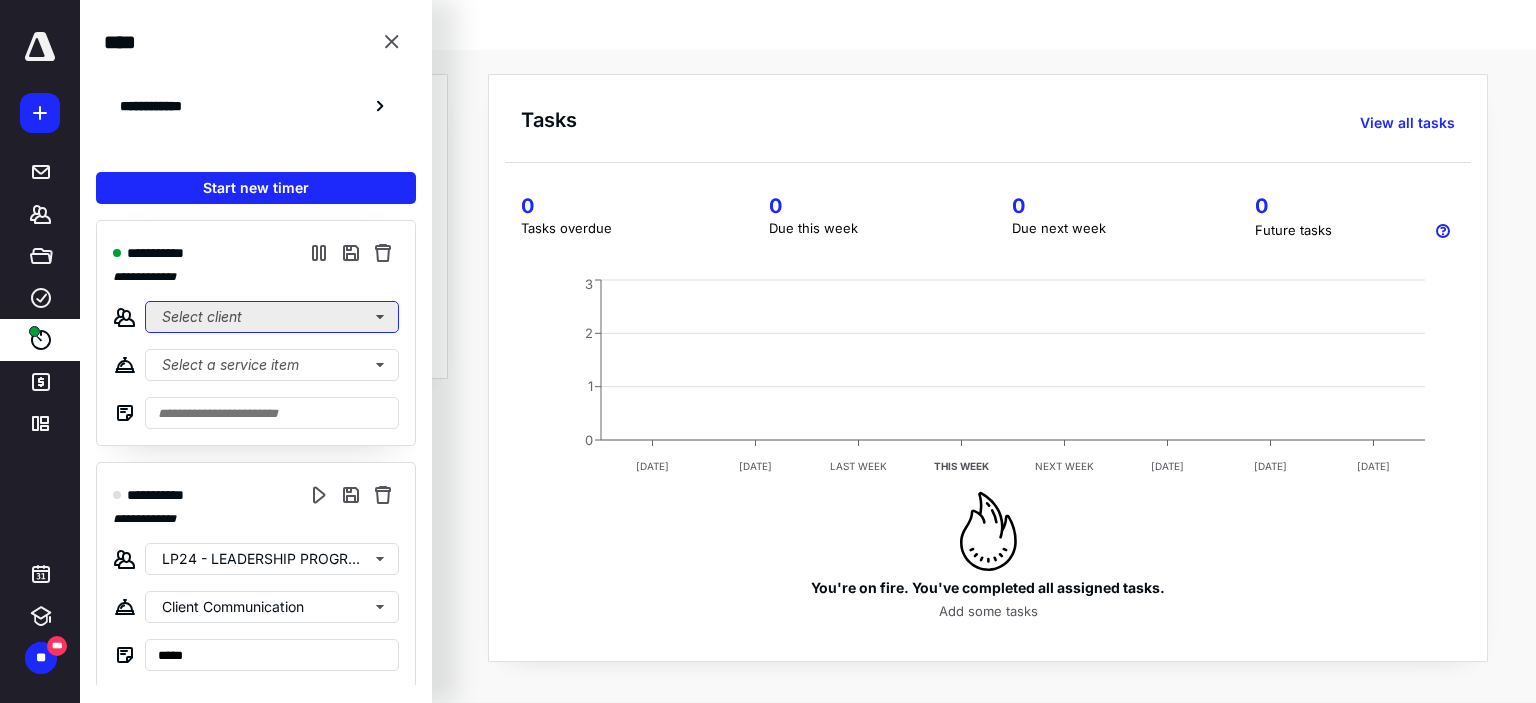 click on "Select client" at bounding box center [272, 317] 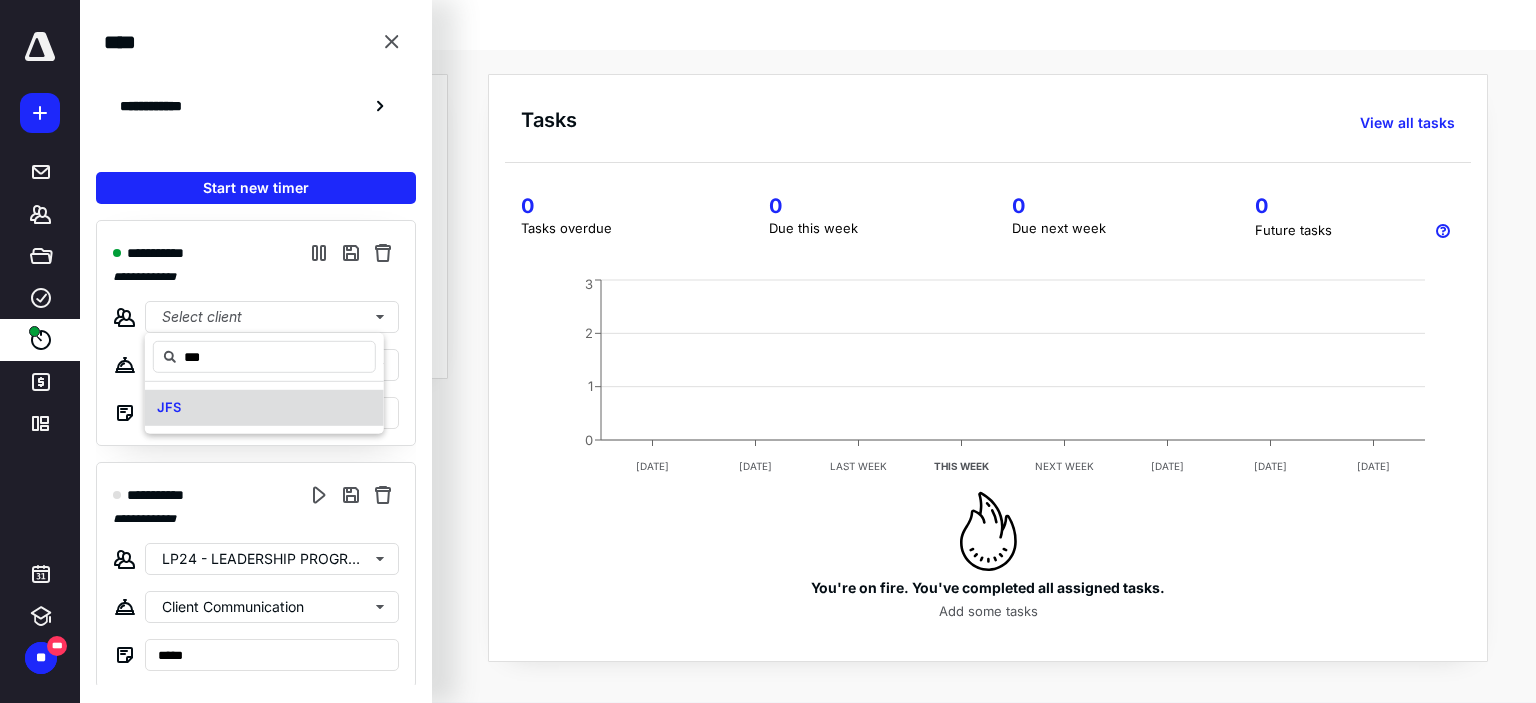 click on "JFS" at bounding box center (264, 408) 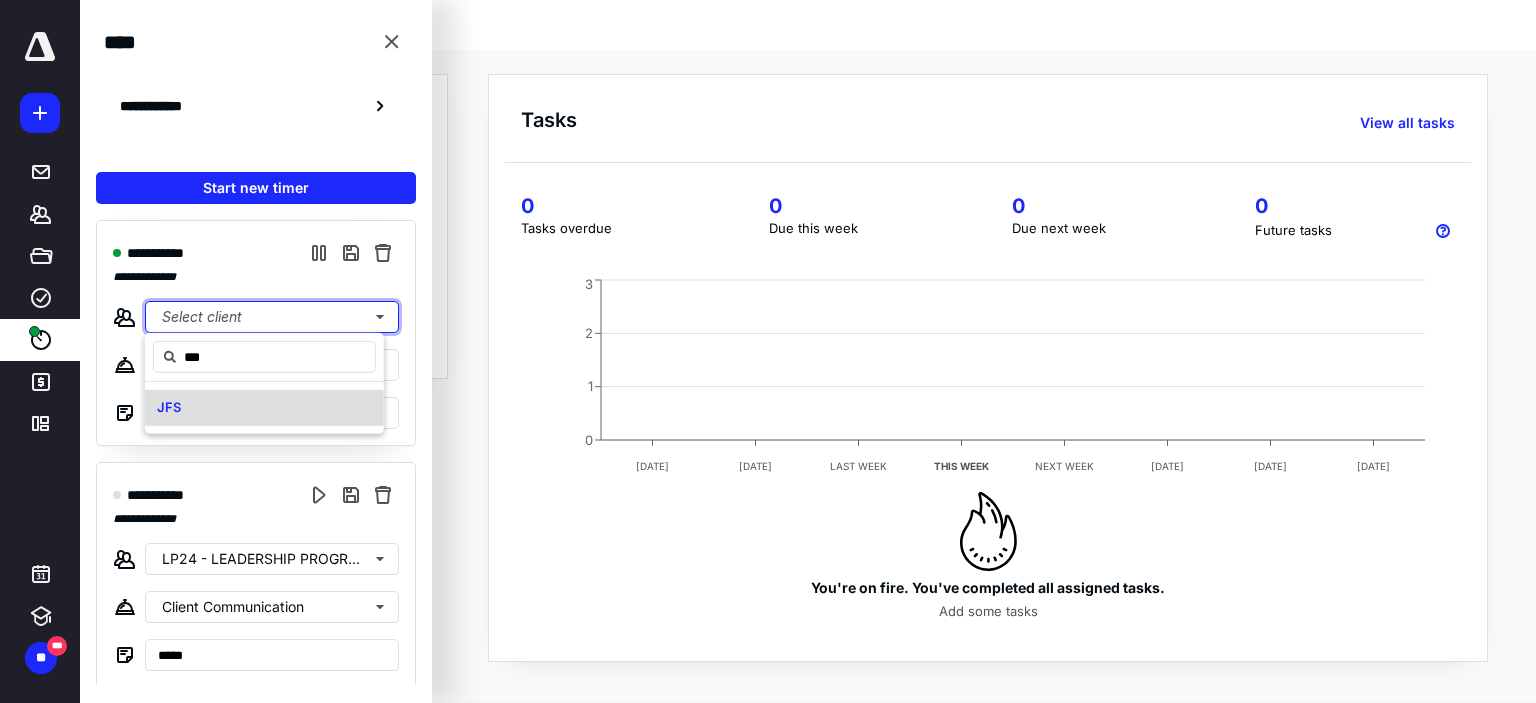 type 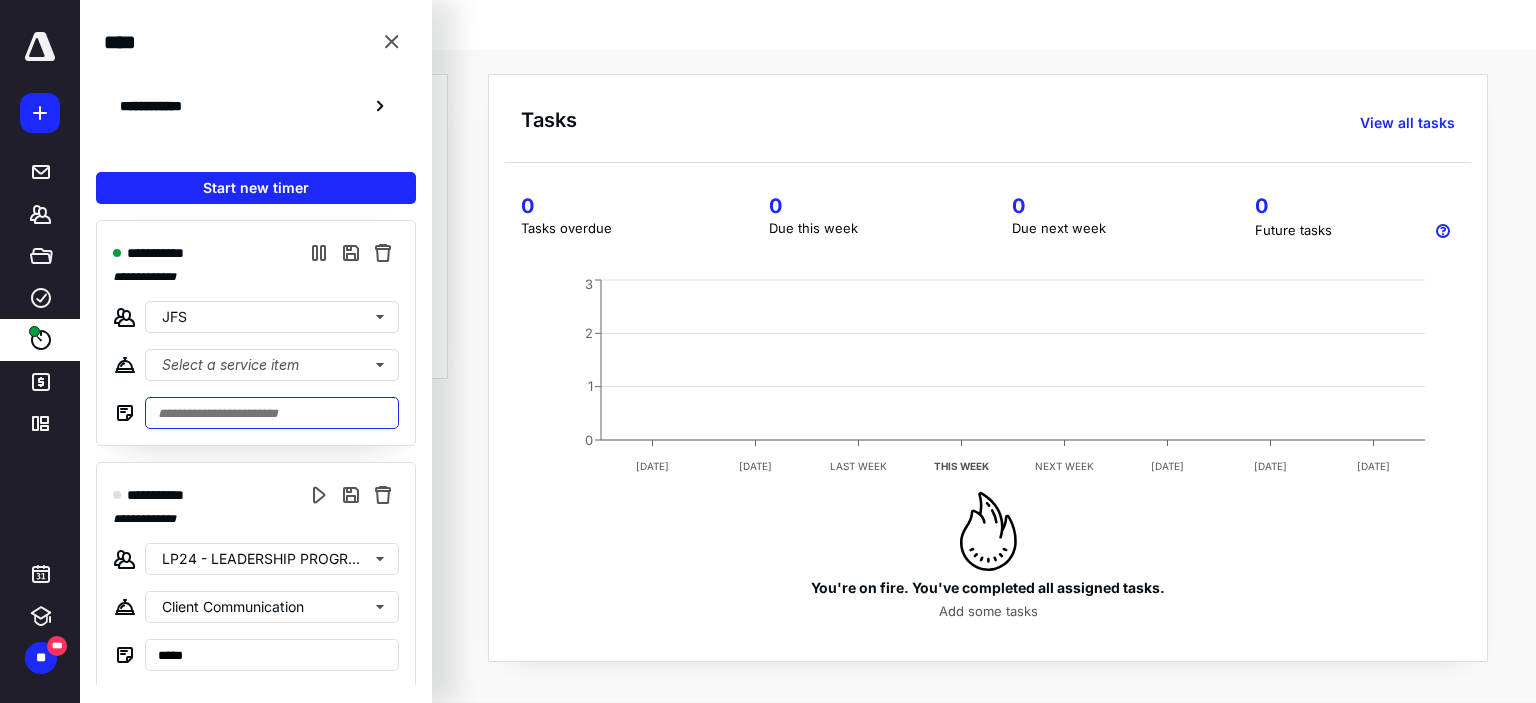click at bounding box center (272, 413) 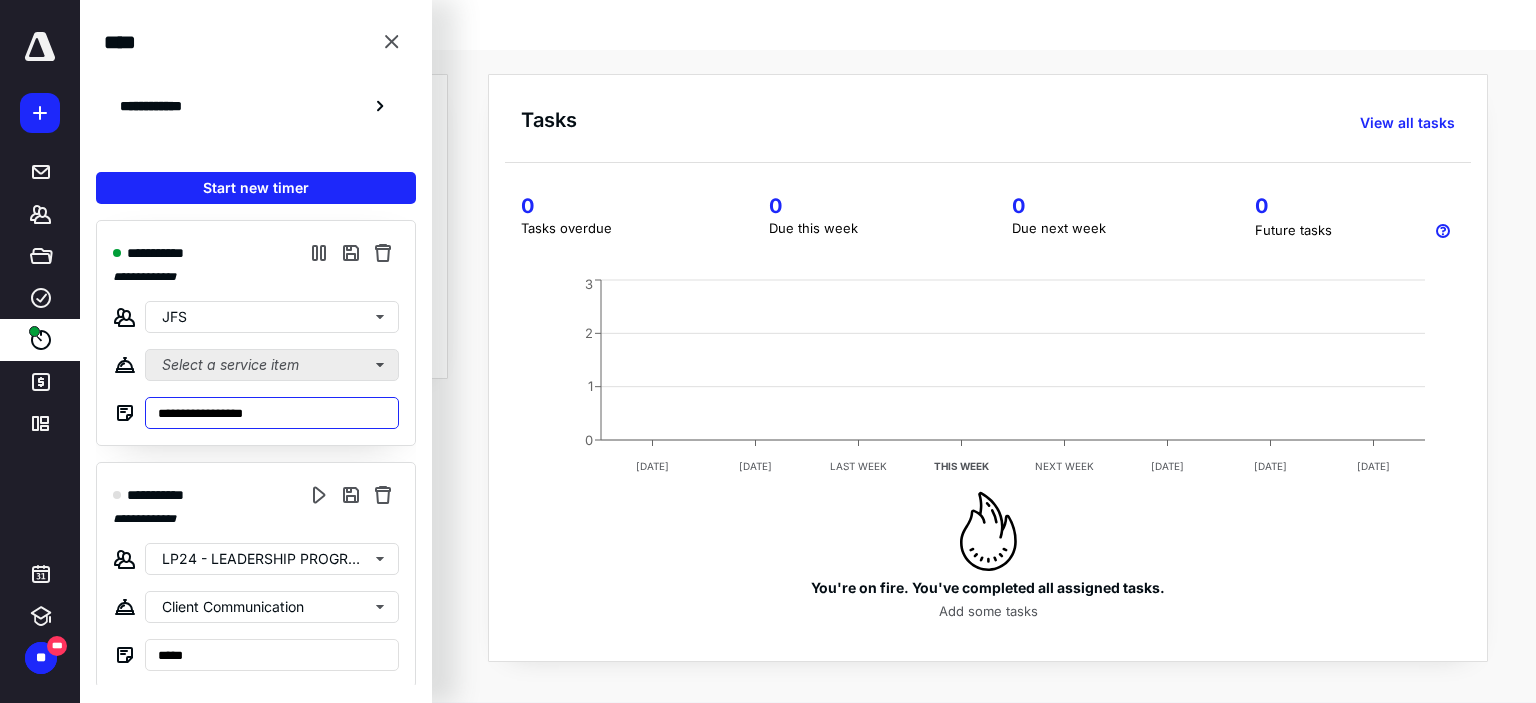 type on "**********" 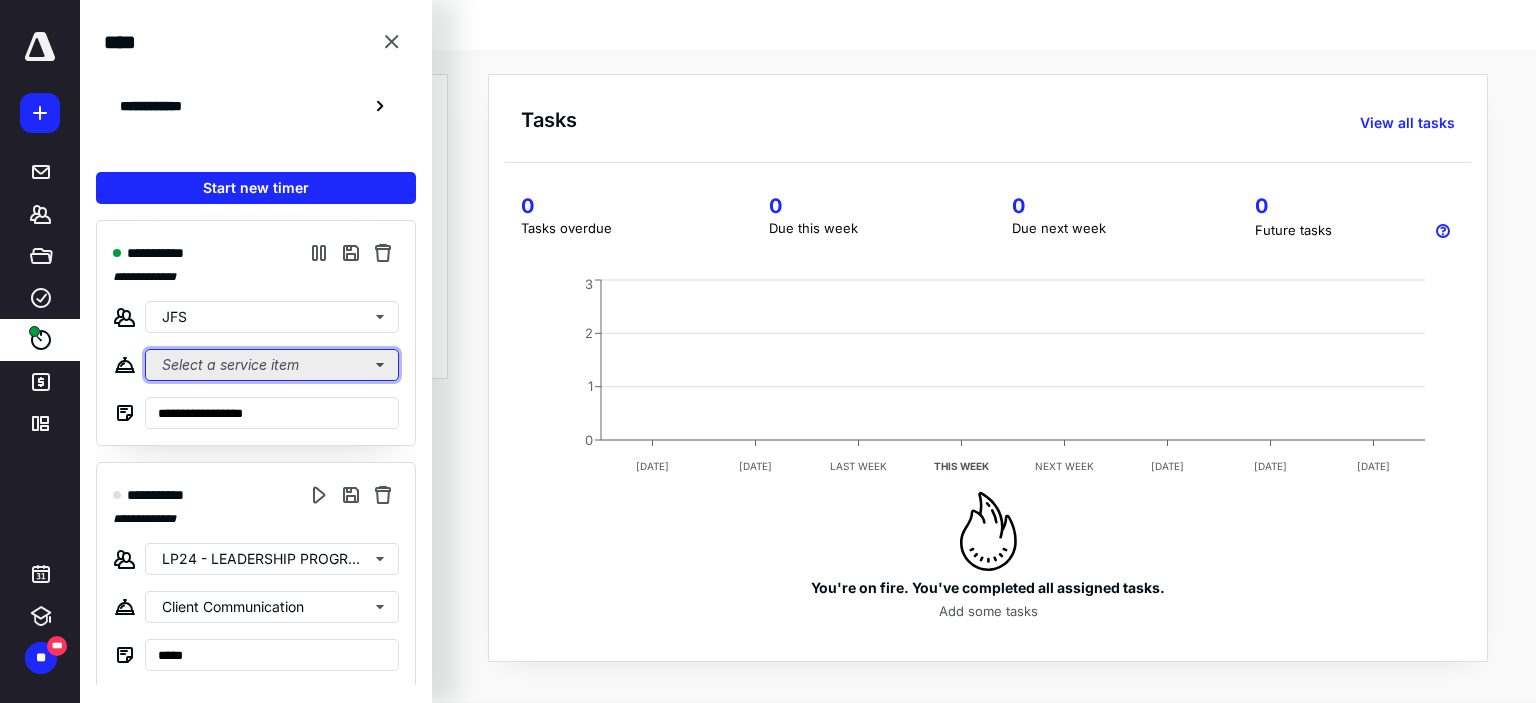 click on "Select a service item" at bounding box center (272, 365) 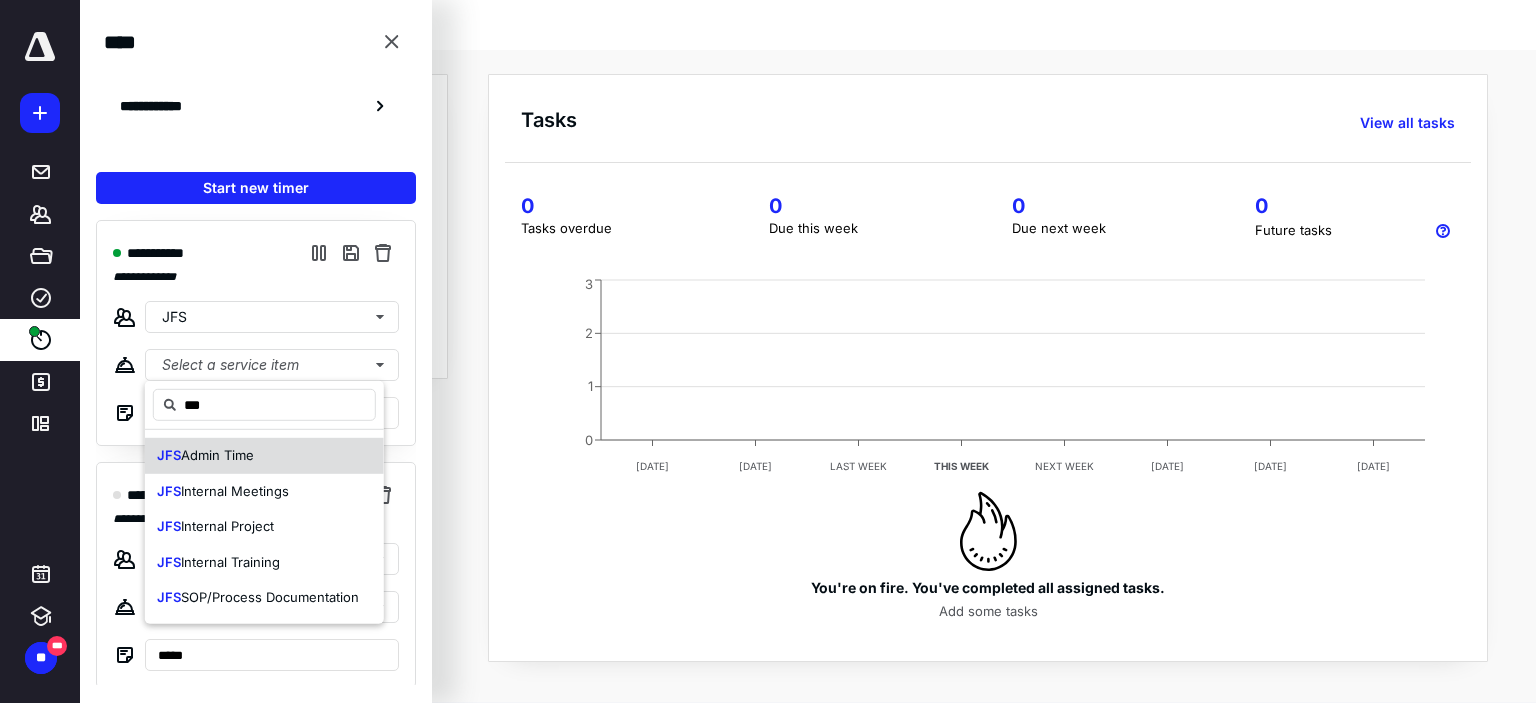 click on "JFS  Admin Time" at bounding box center (264, 456) 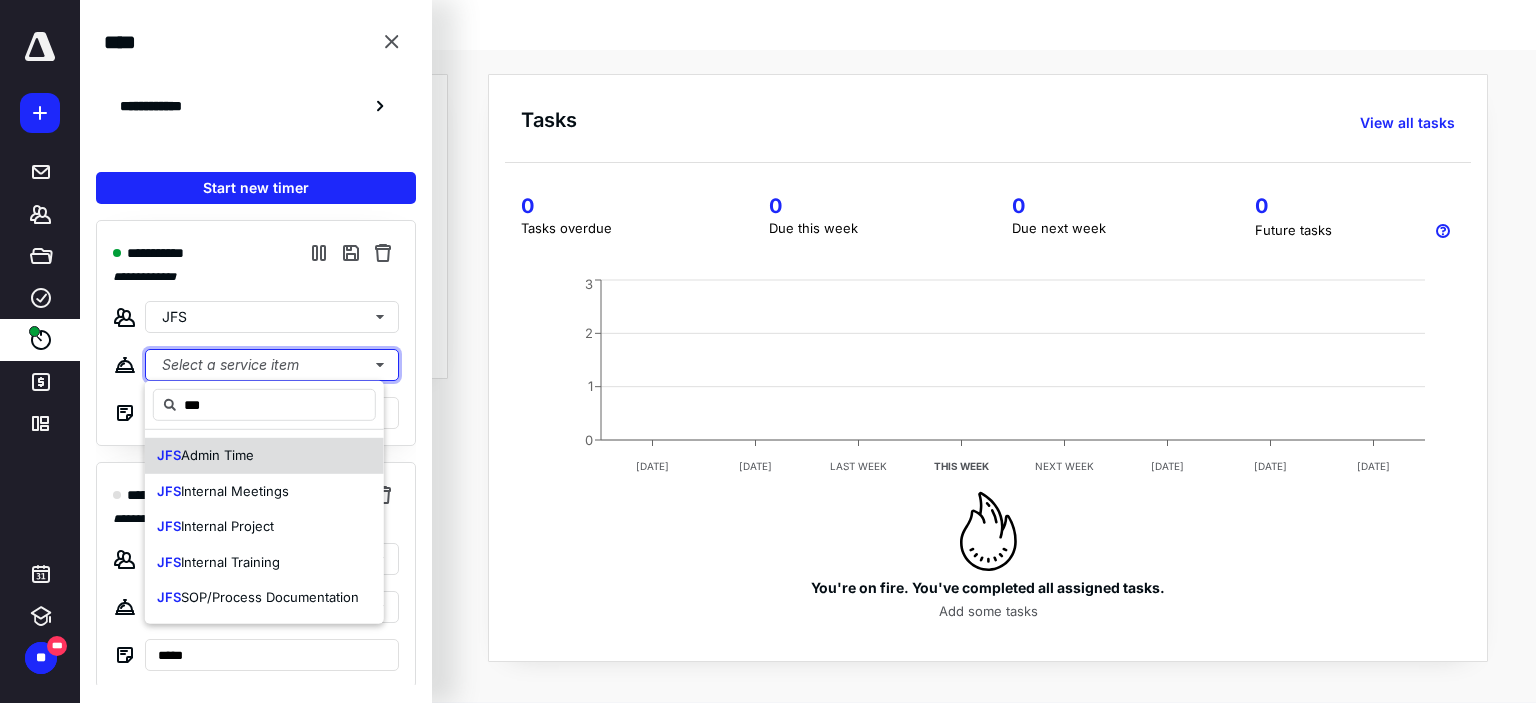 type 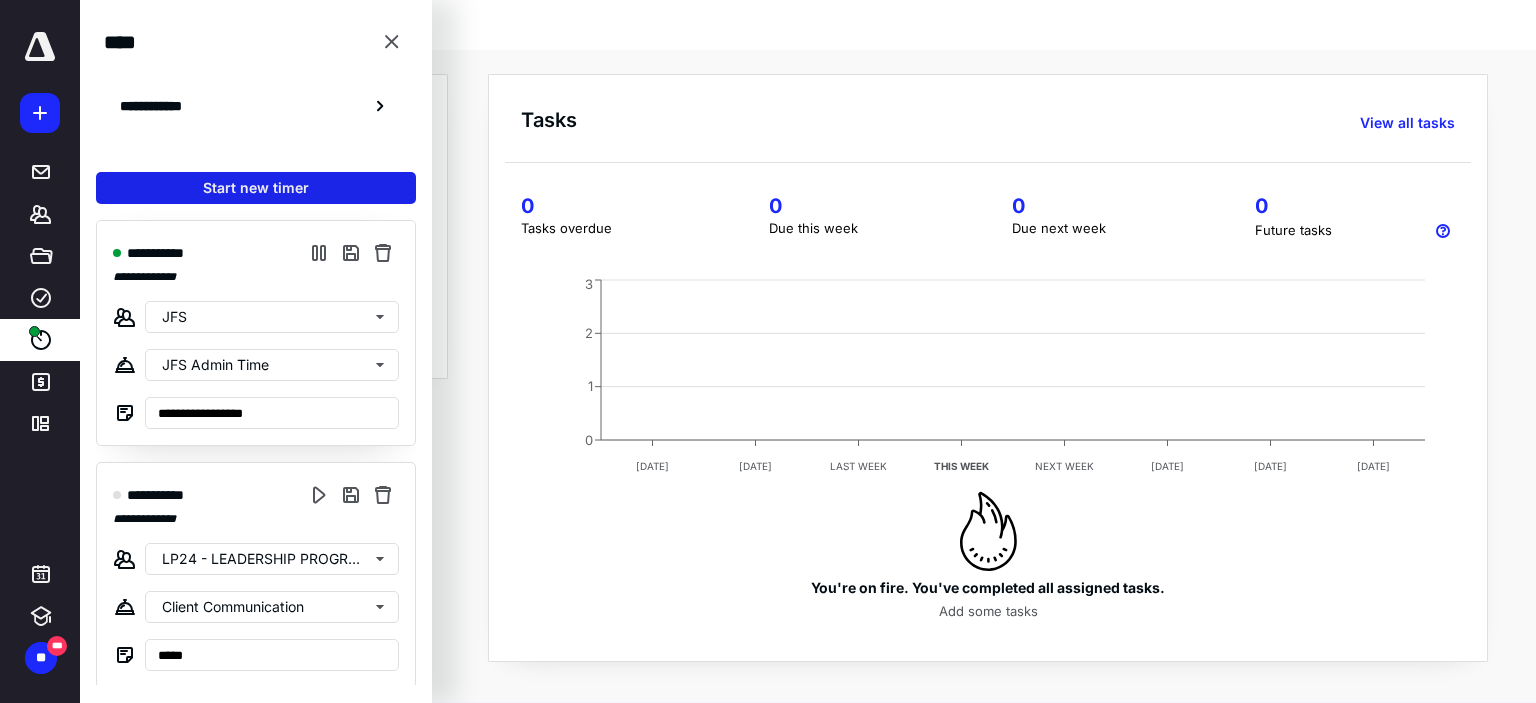 click on "Start new timer" at bounding box center [256, 188] 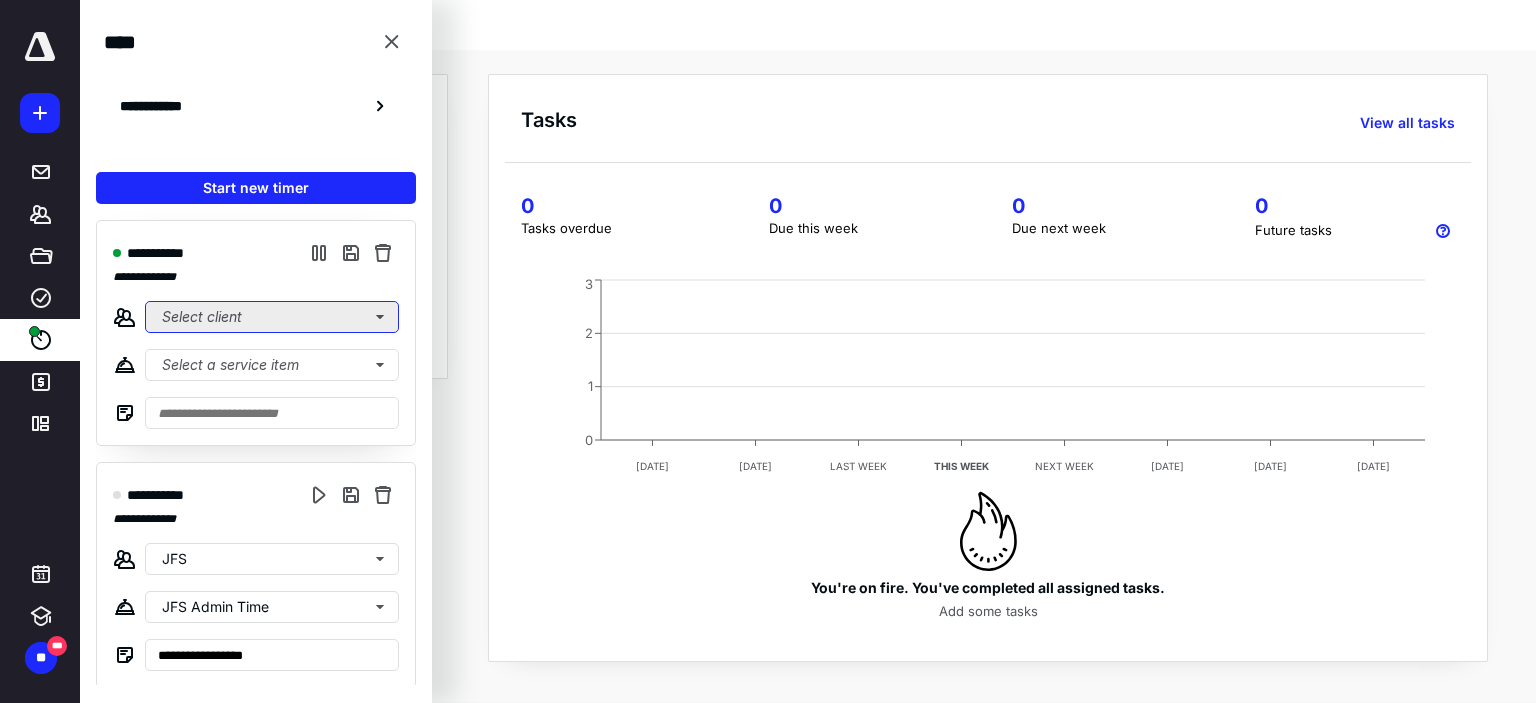 click on "Select client" at bounding box center [272, 317] 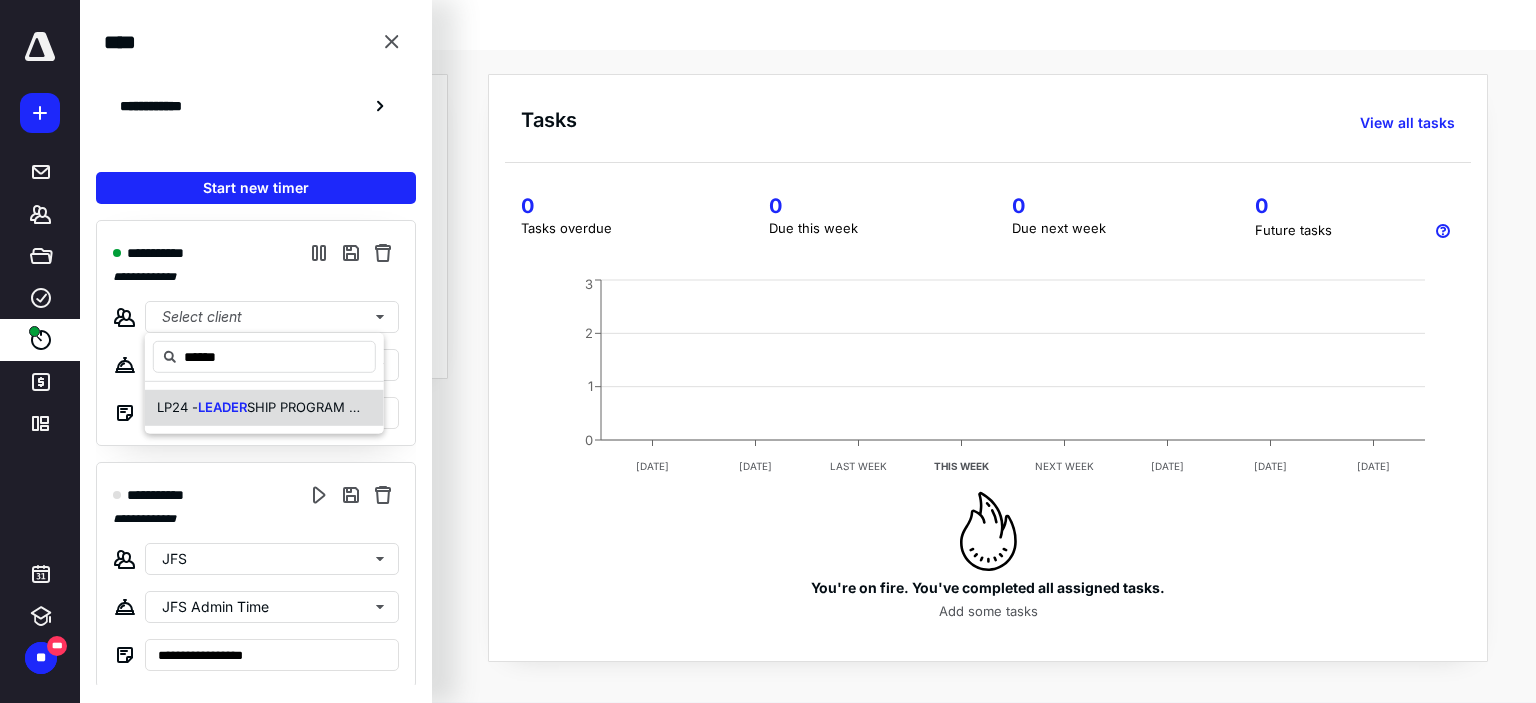 click on "SHIP PROGRAM OF THE ROCKIES" at bounding box center [352, 407] 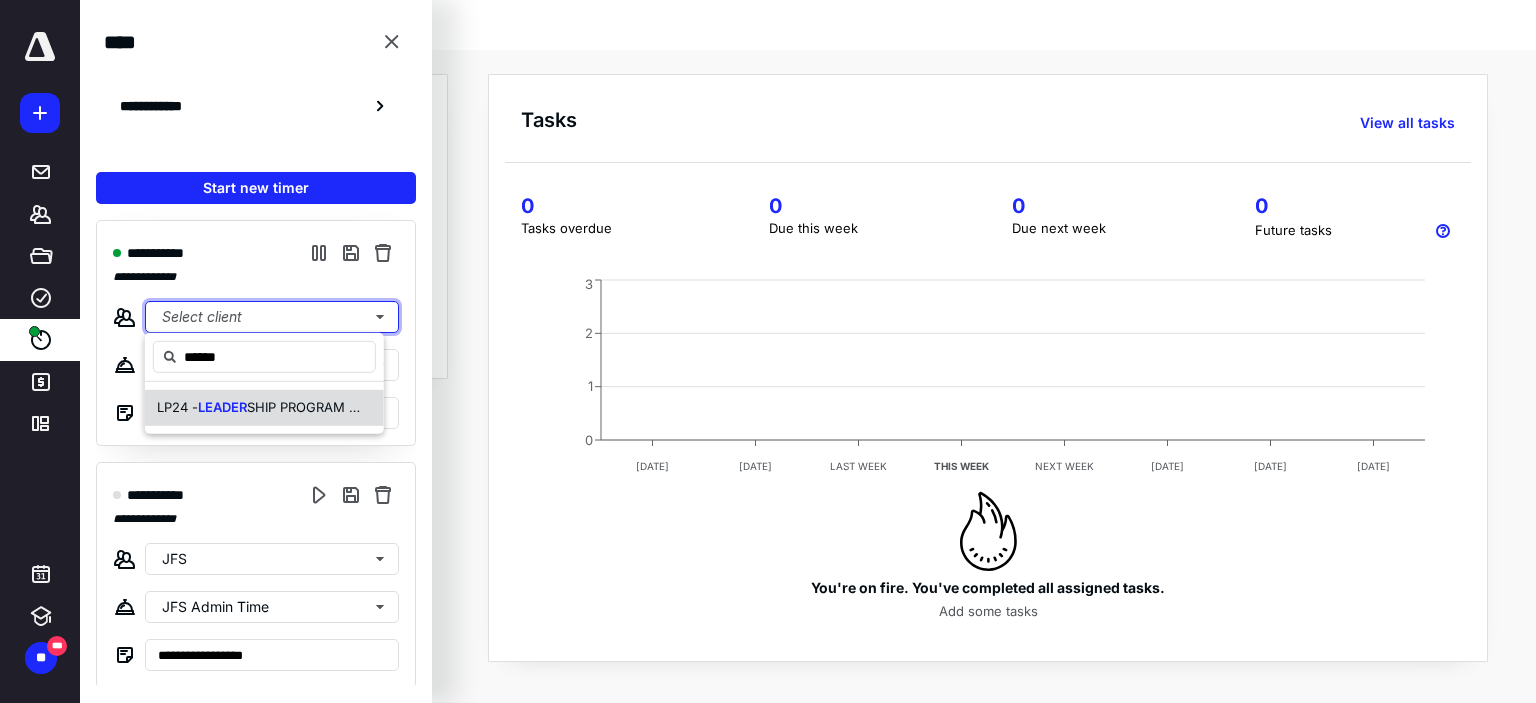 type 